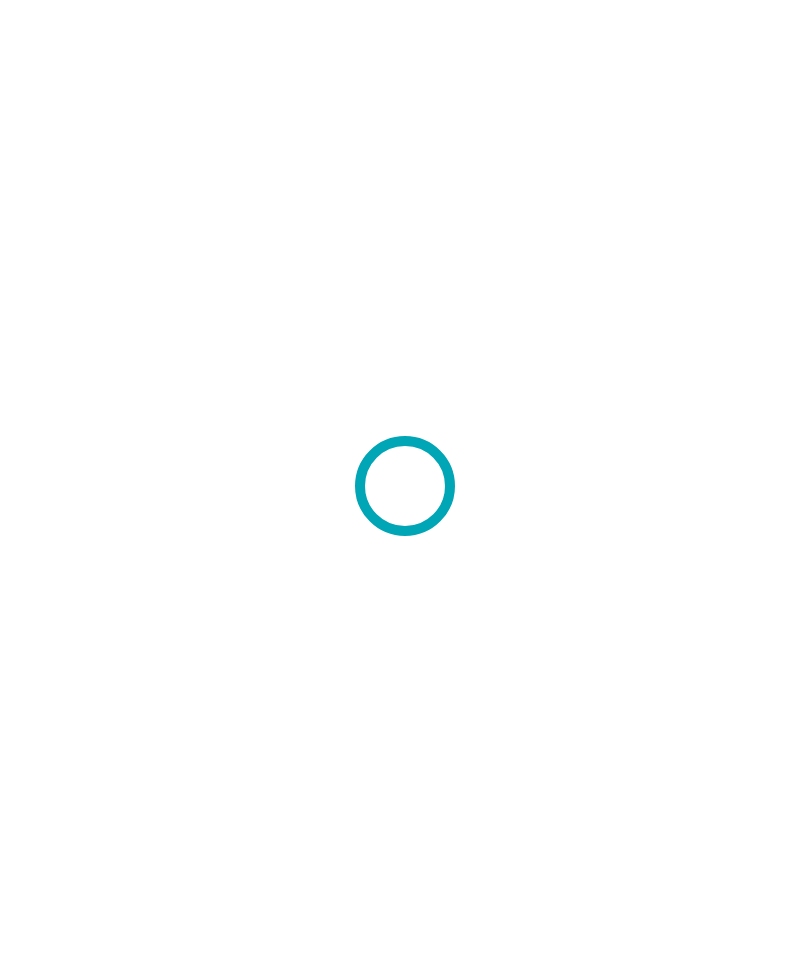 scroll, scrollTop: 0, scrollLeft: 0, axis: both 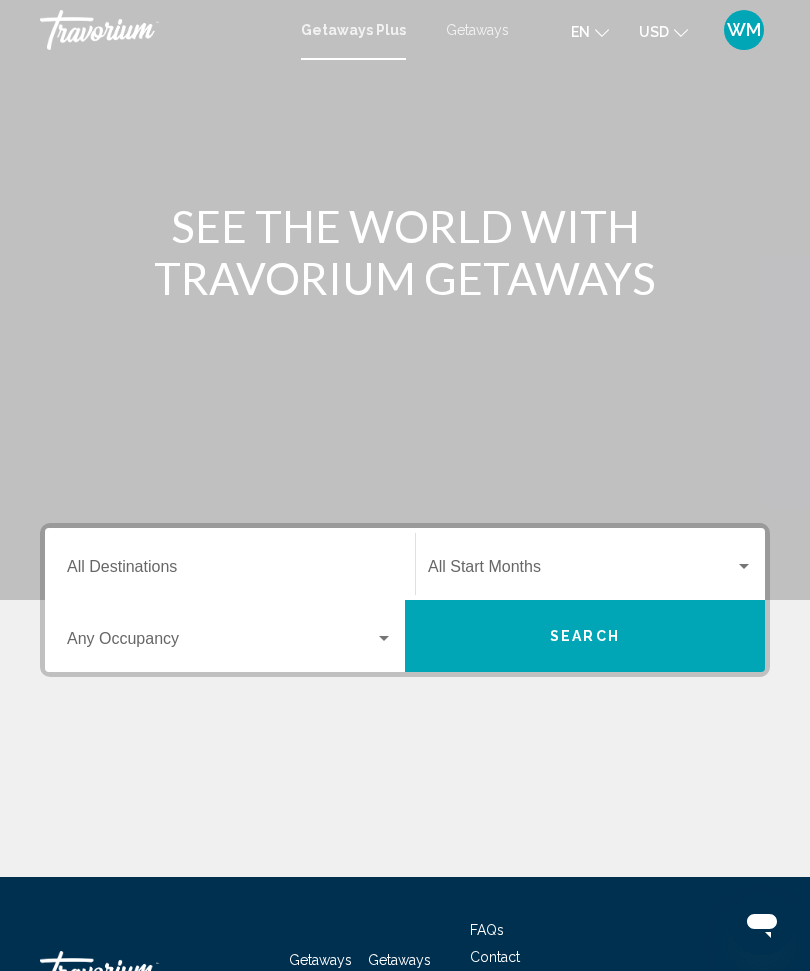 click on "Destination All Destinations" at bounding box center (230, 571) 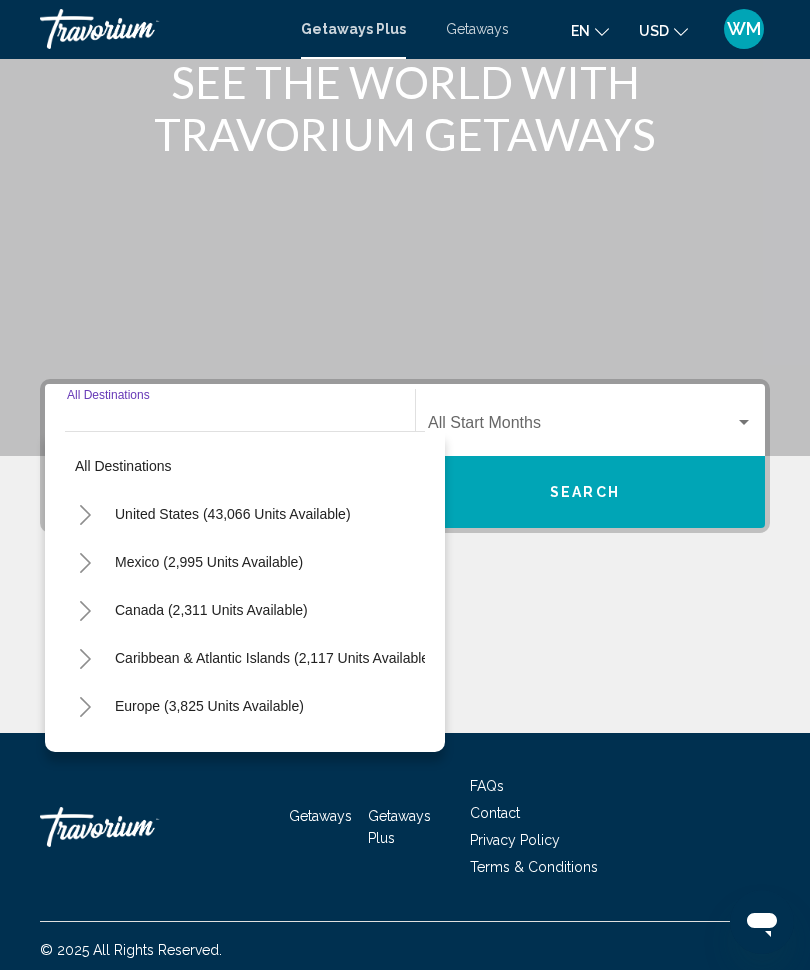 scroll, scrollTop: 151, scrollLeft: 0, axis: vertical 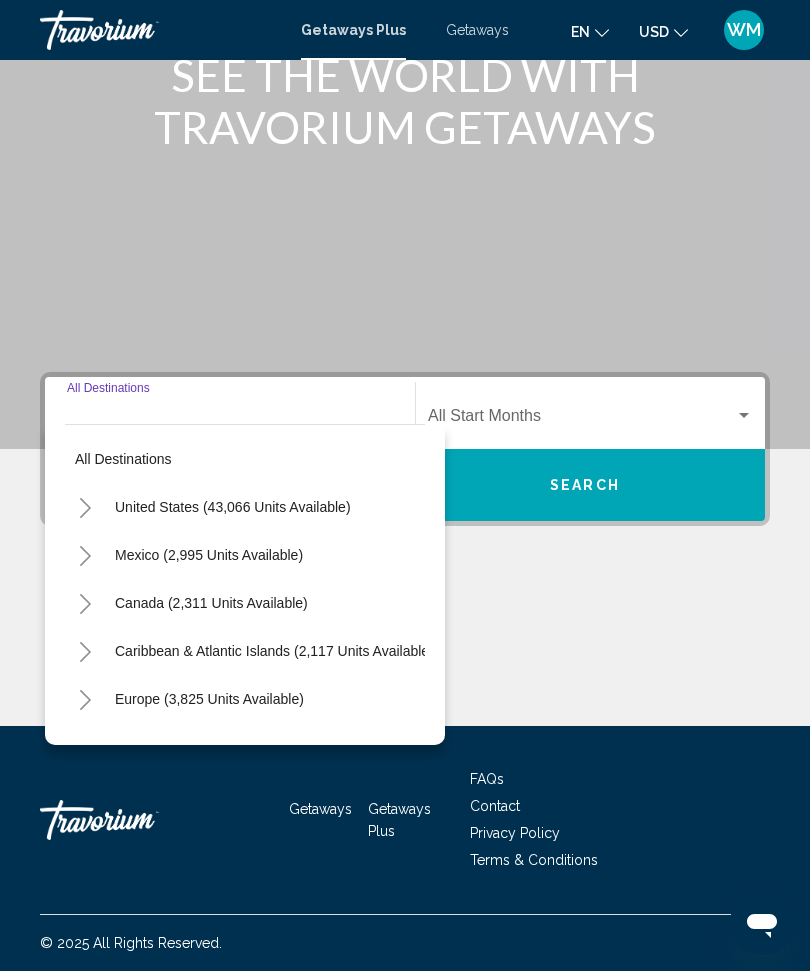 click at bounding box center [744, 416] 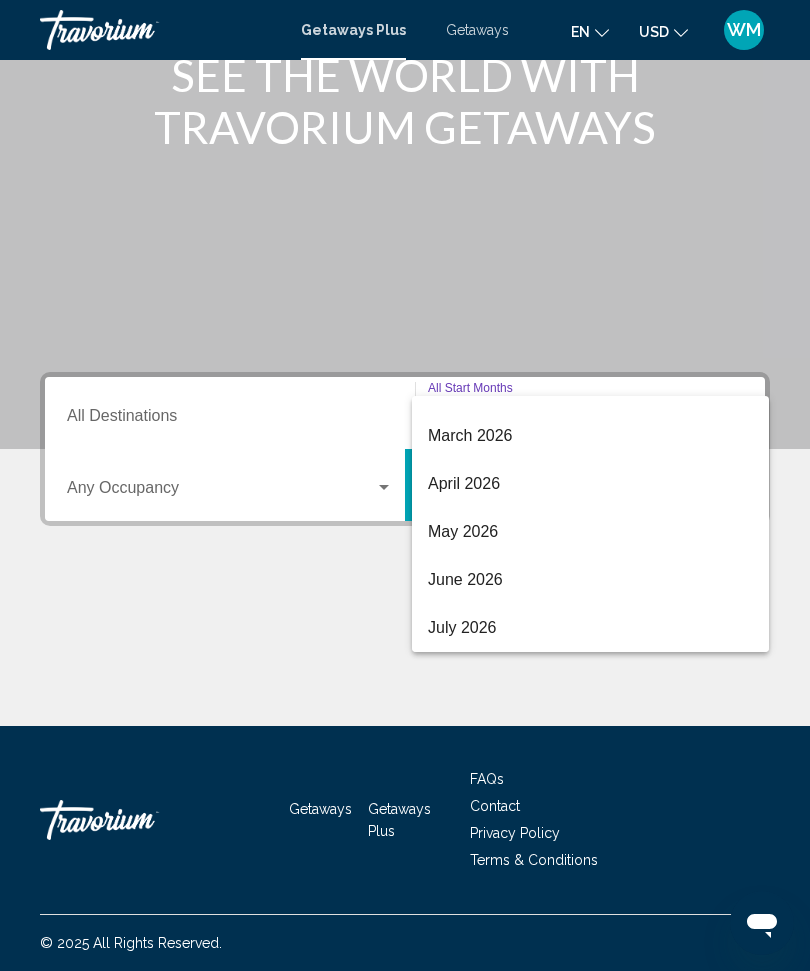scroll, scrollTop: 416, scrollLeft: 0, axis: vertical 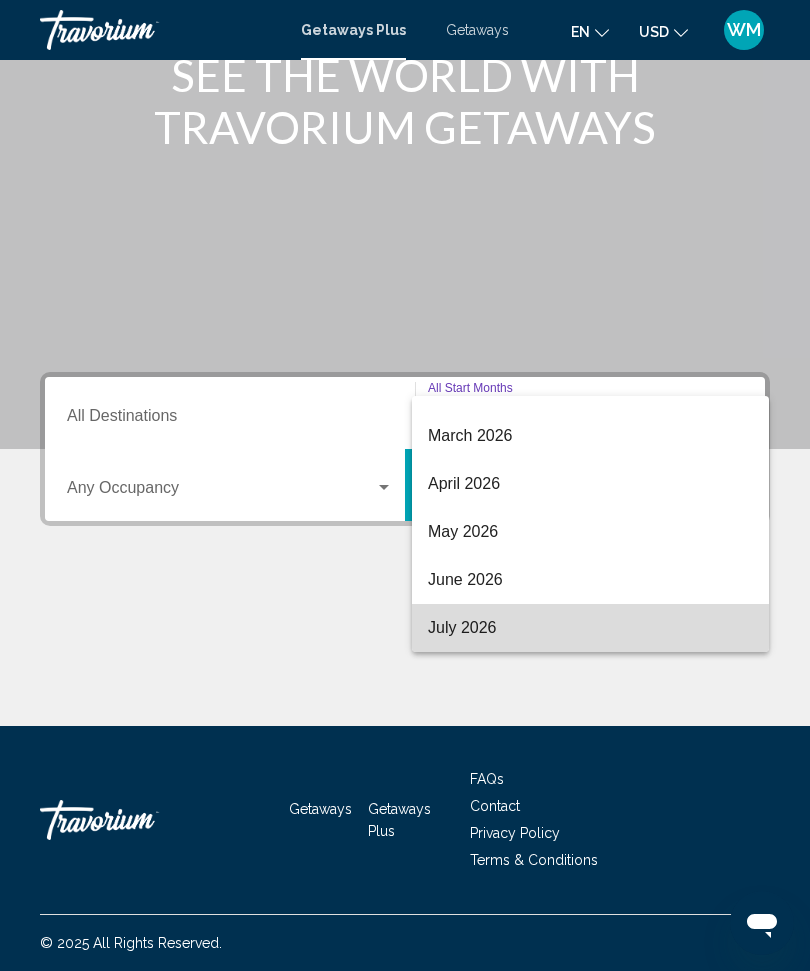 click on "July 2026" at bounding box center [590, 628] 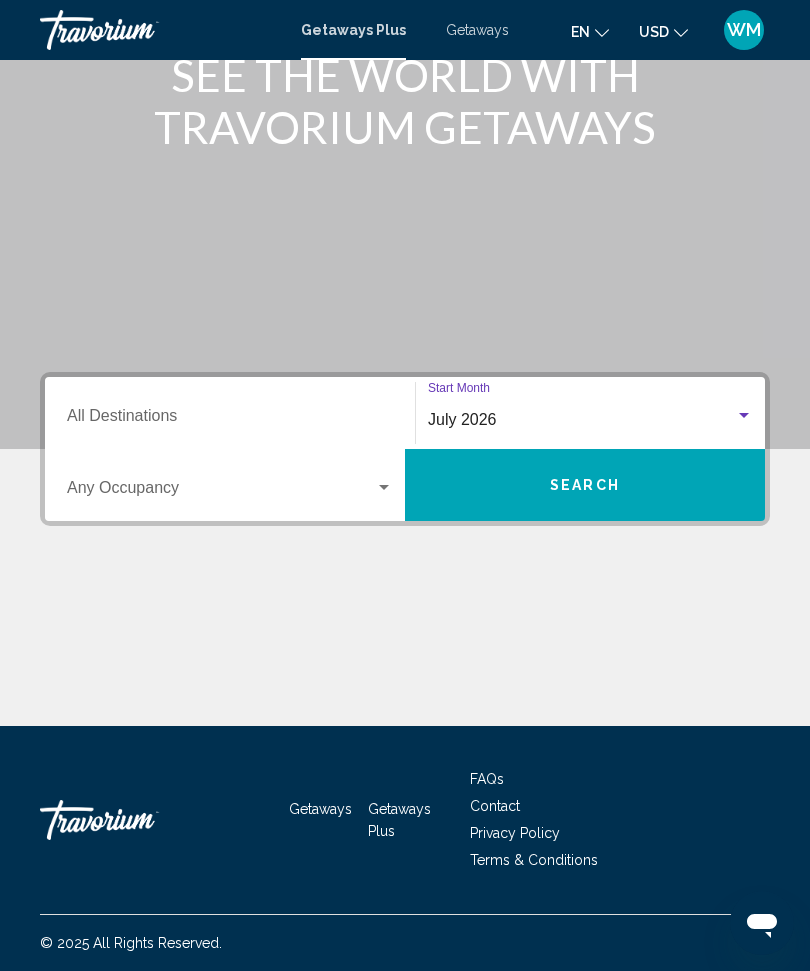 click on "Destination All Destinations" at bounding box center [230, 420] 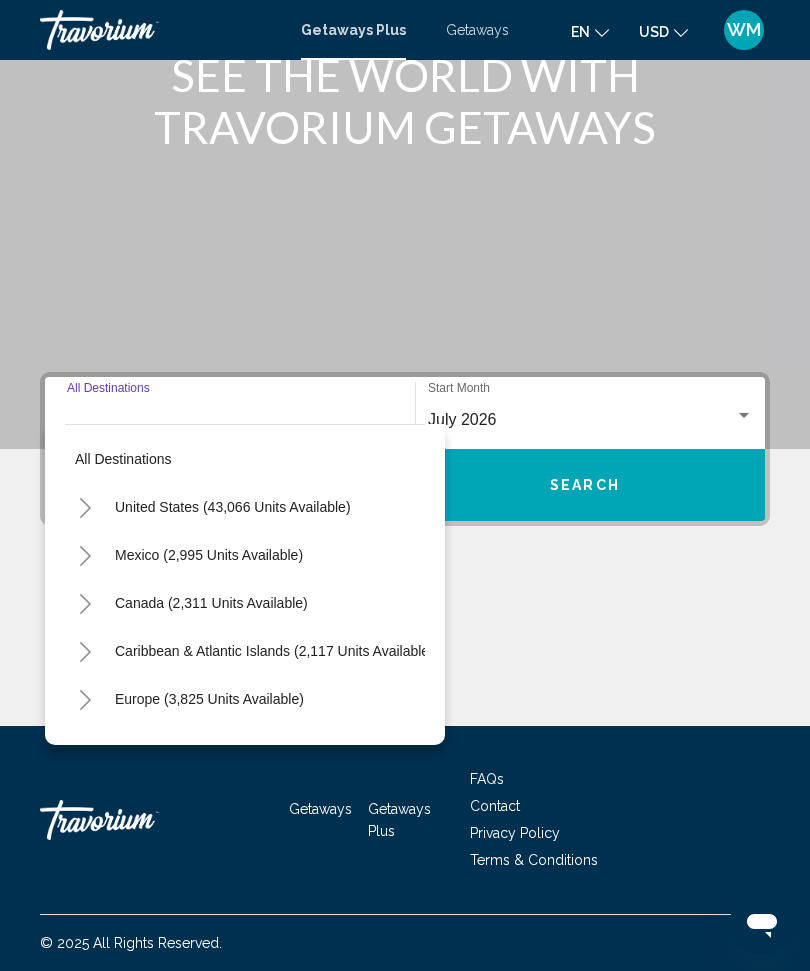 click on "Caribbean & Atlantic Islands (2,117 units available)" at bounding box center (233, 507) 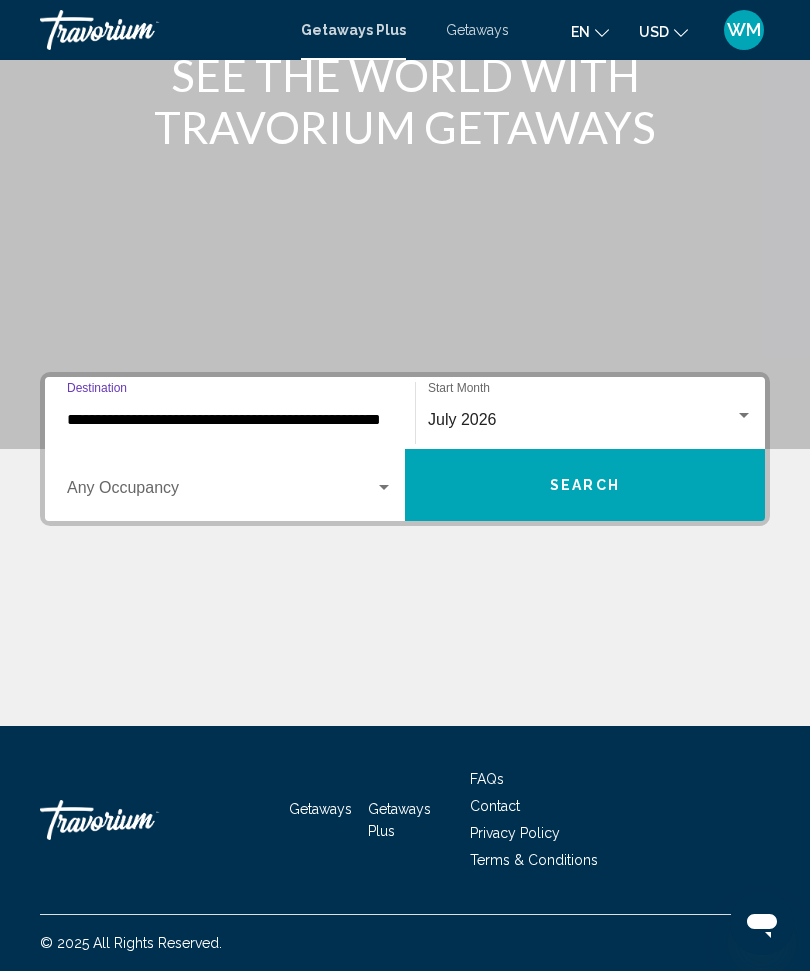 click on "Search" at bounding box center (585, 486) 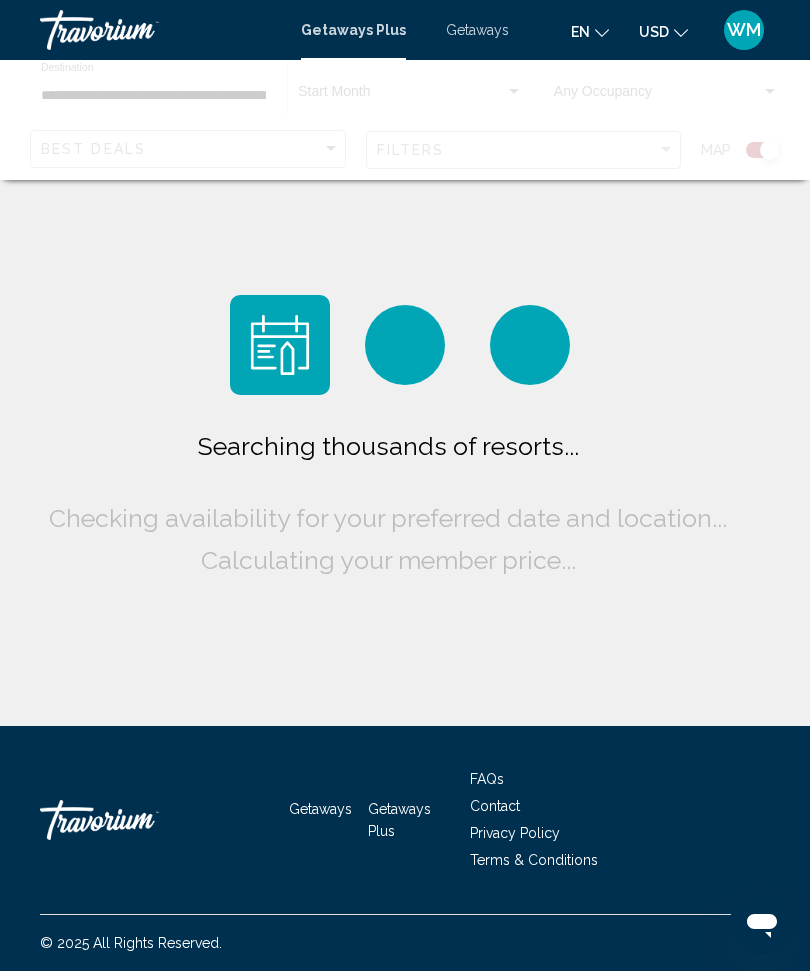 scroll, scrollTop: 67, scrollLeft: 0, axis: vertical 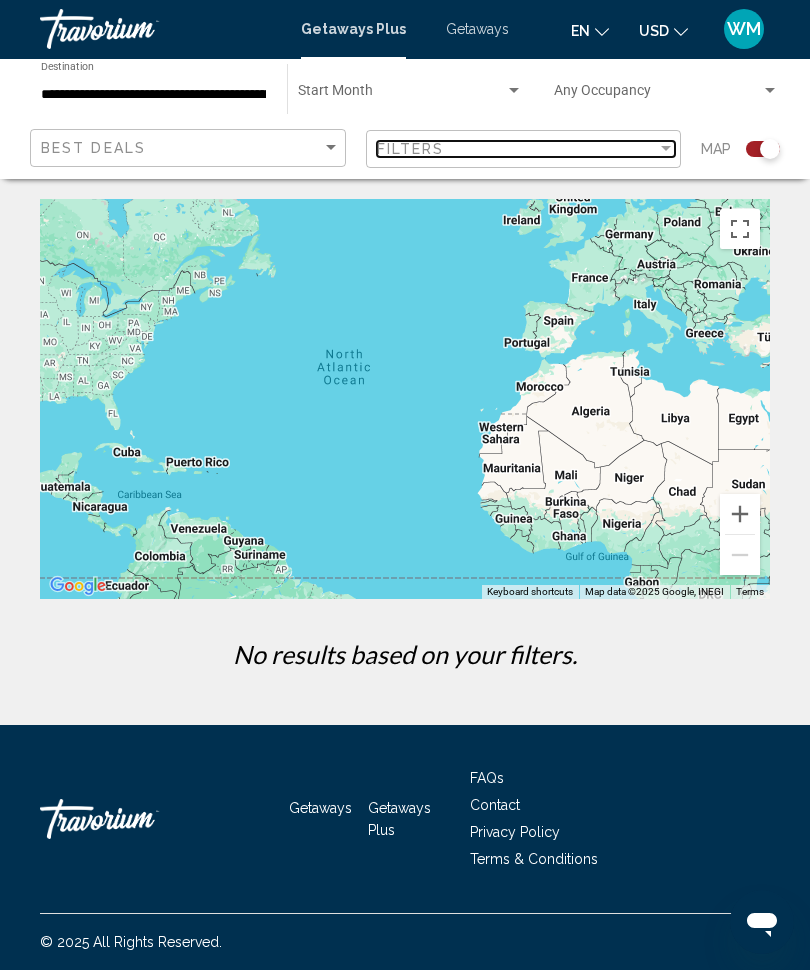click at bounding box center (666, 149) 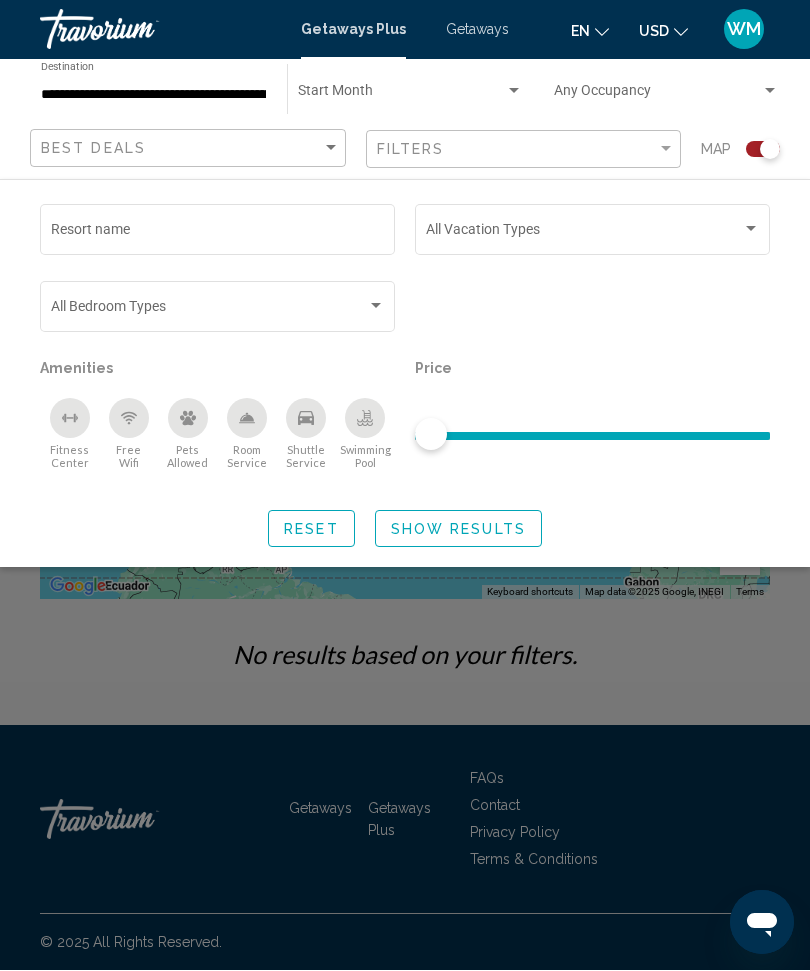 click on "Resort name" at bounding box center [218, 234] 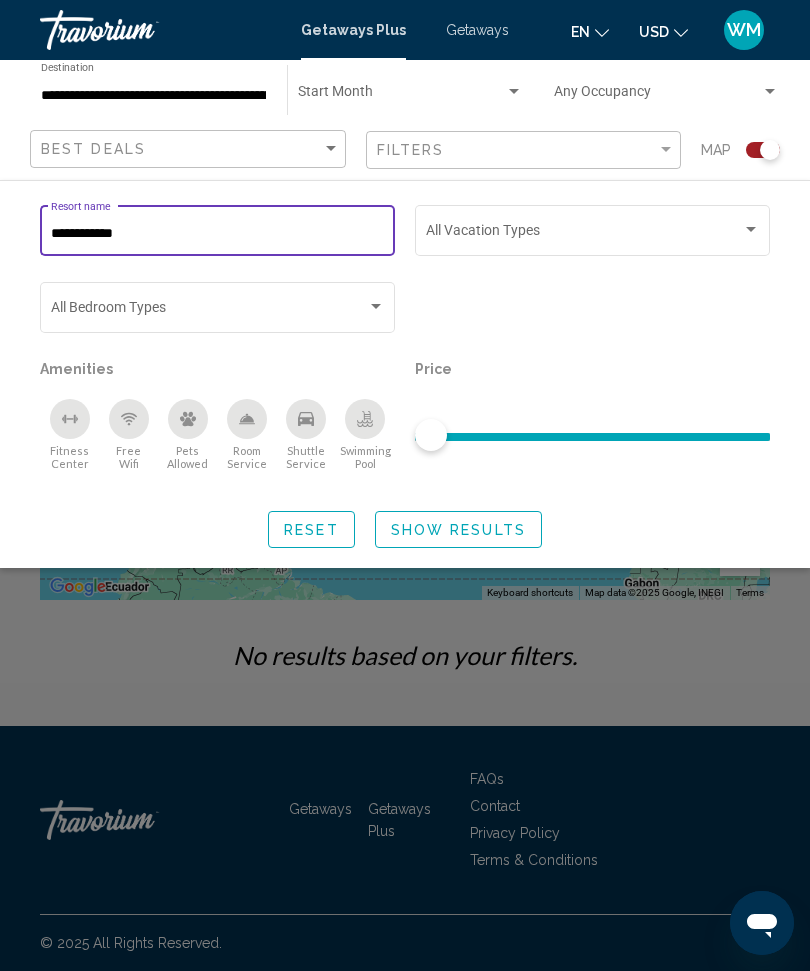 type on "**********" 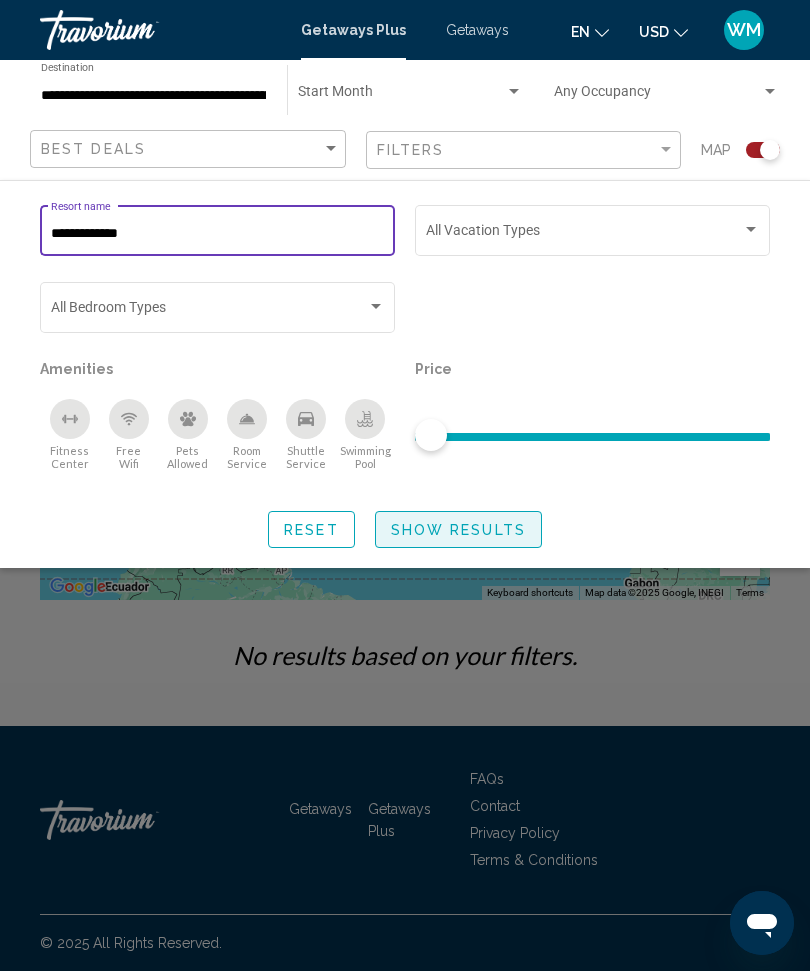 click on "Show Results" at bounding box center (458, 530) 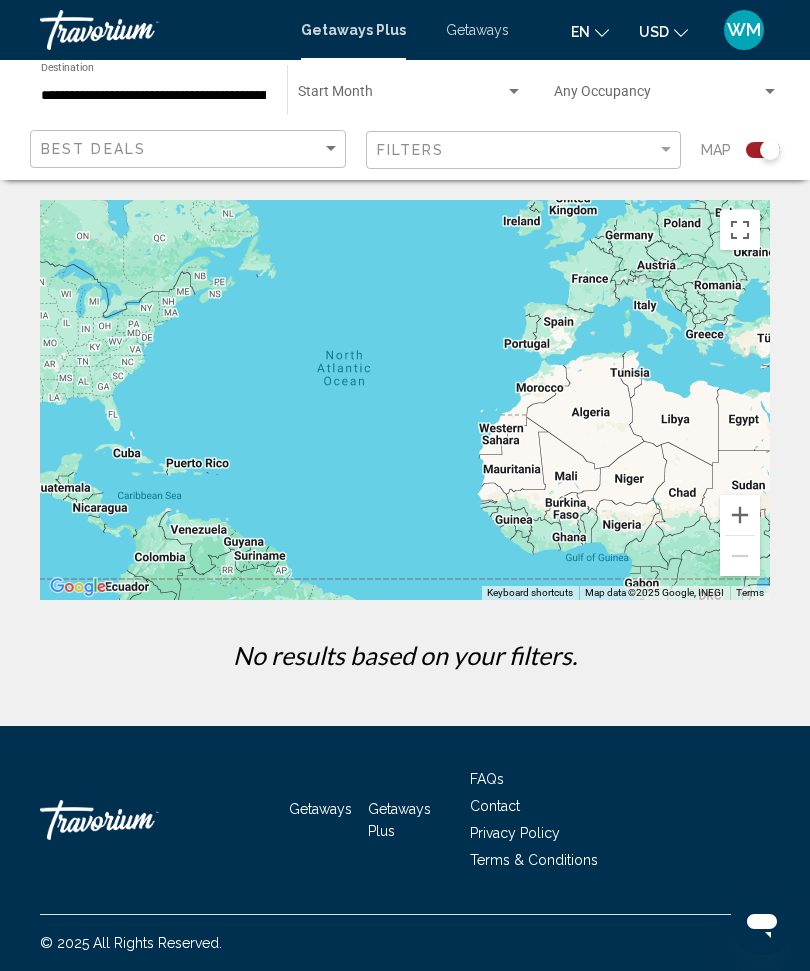 click on "Best Deals Filters Map" at bounding box center (405, 150) 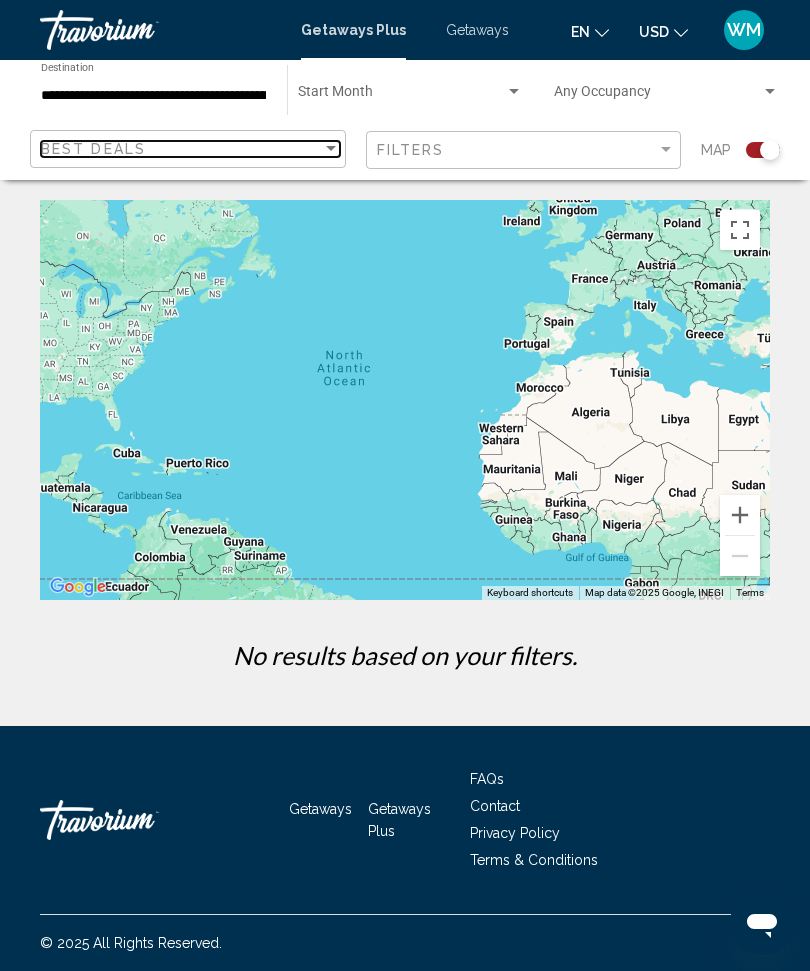 click at bounding box center (331, 149) 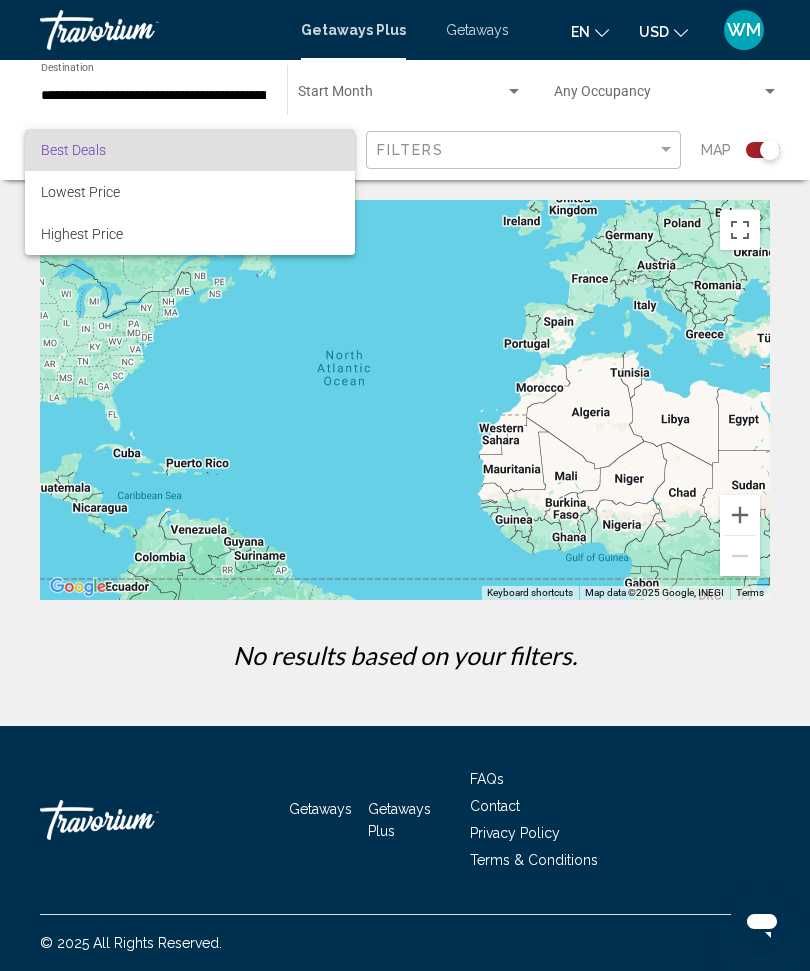 click at bounding box center [405, 485] 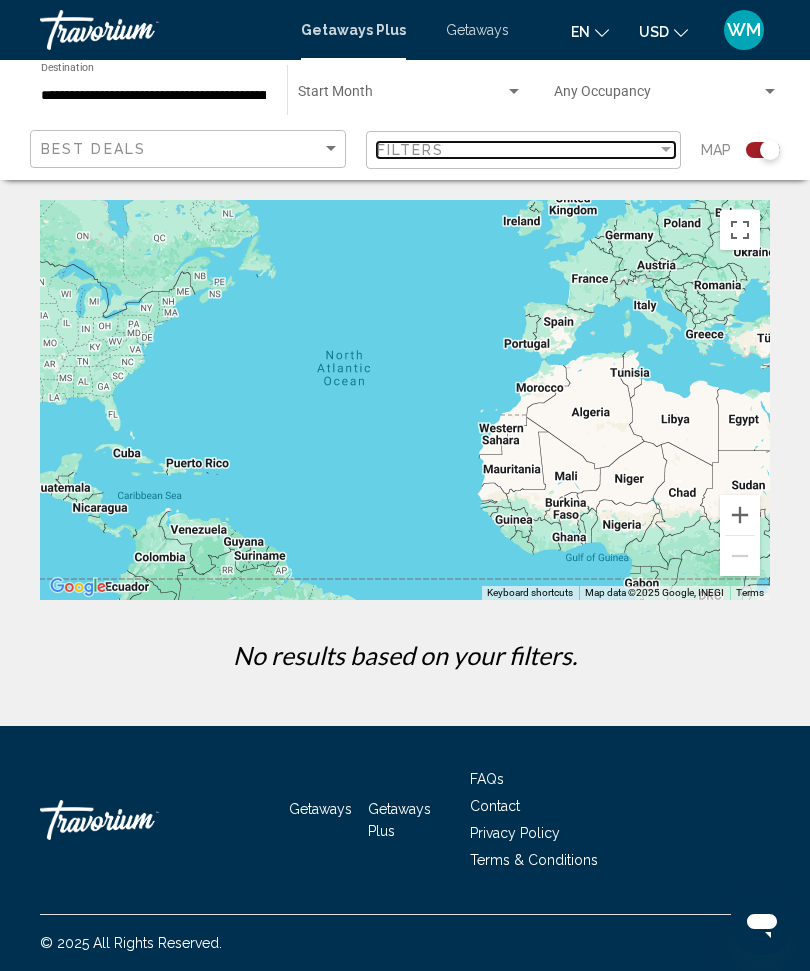 click at bounding box center [666, 150] 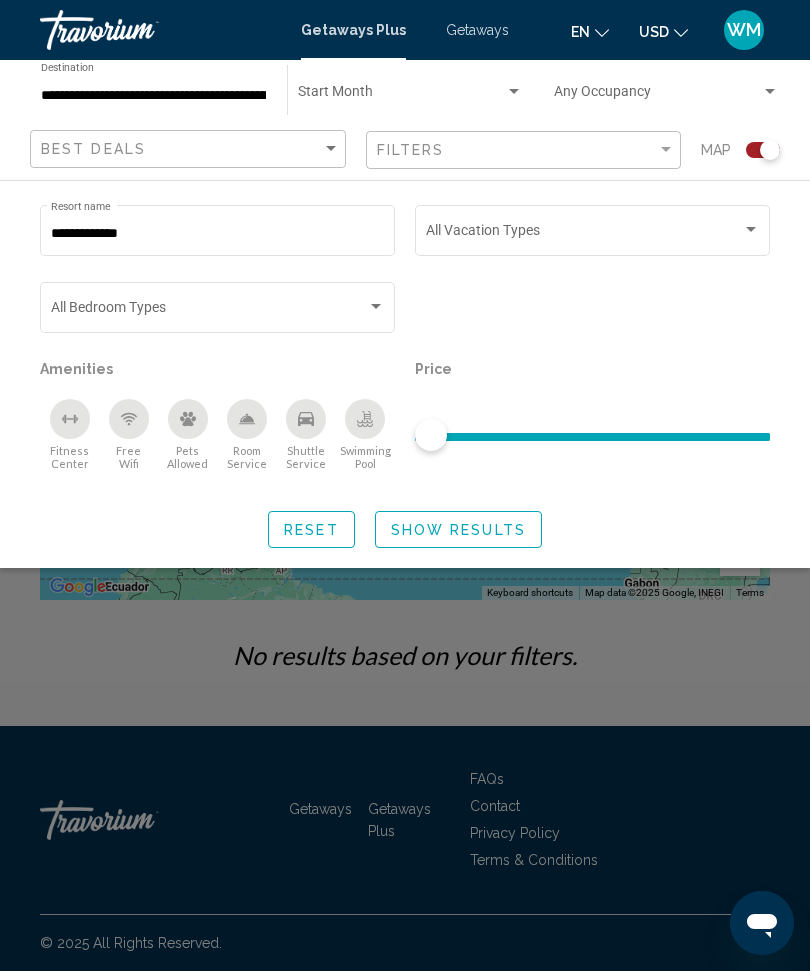 click on "Show Results" at bounding box center [458, 530] 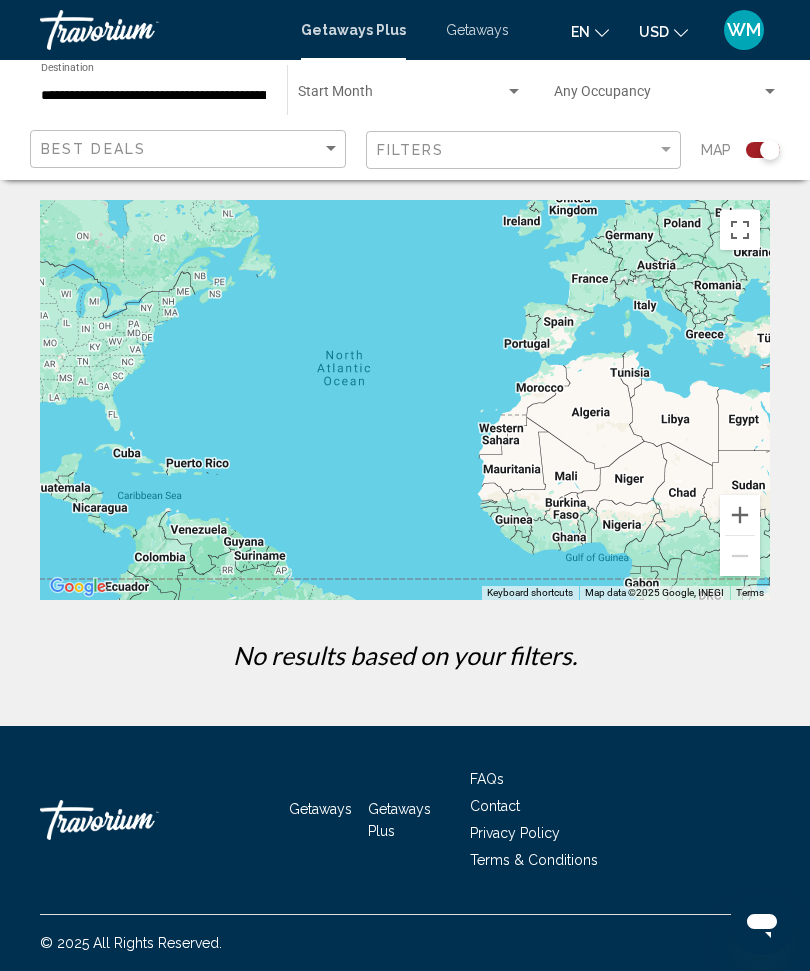 scroll, scrollTop: 0, scrollLeft: 0, axis: both 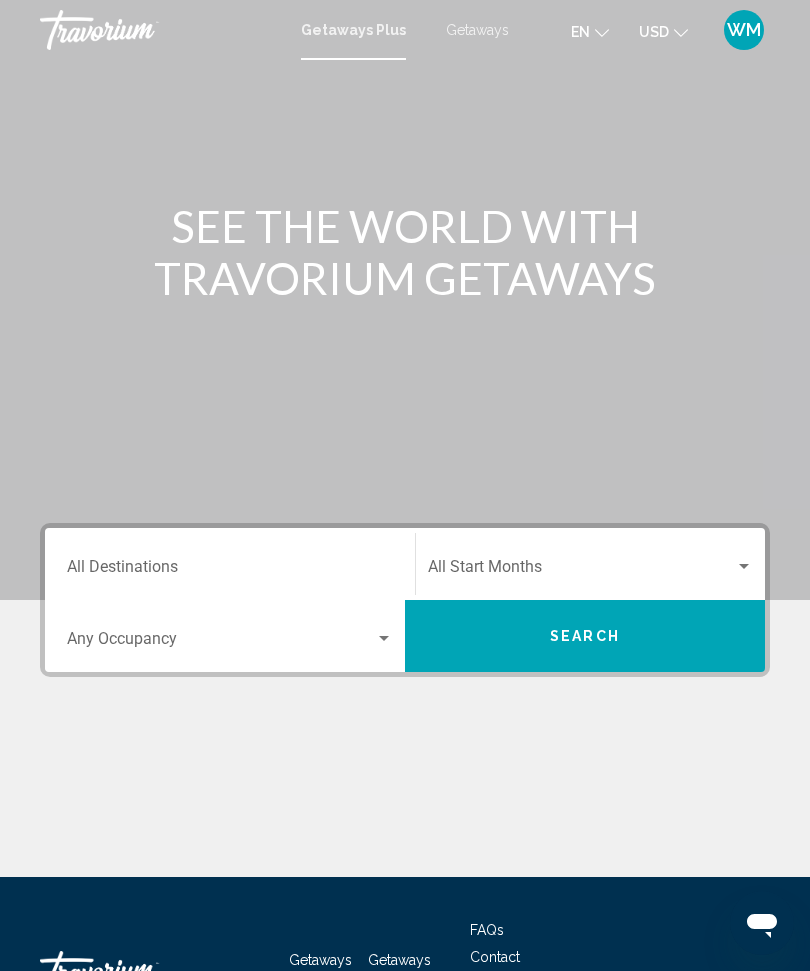 click at bounding box center [744, 567] 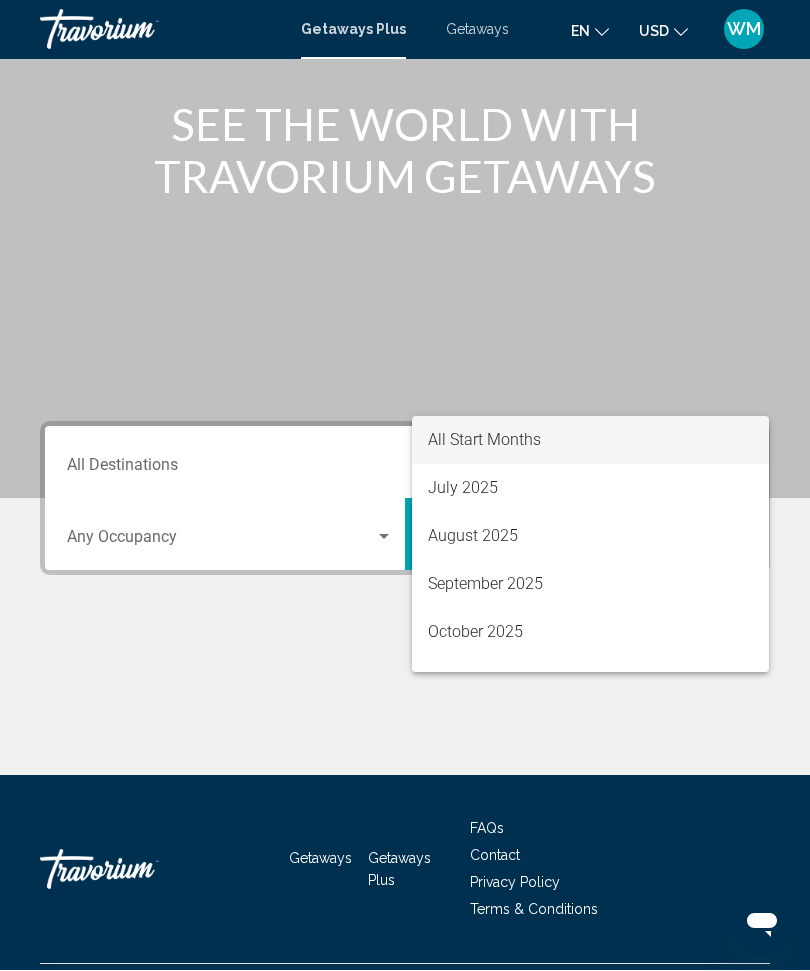 scroll, scrollTop: 151, scrollLeft: 0, axis: vertical 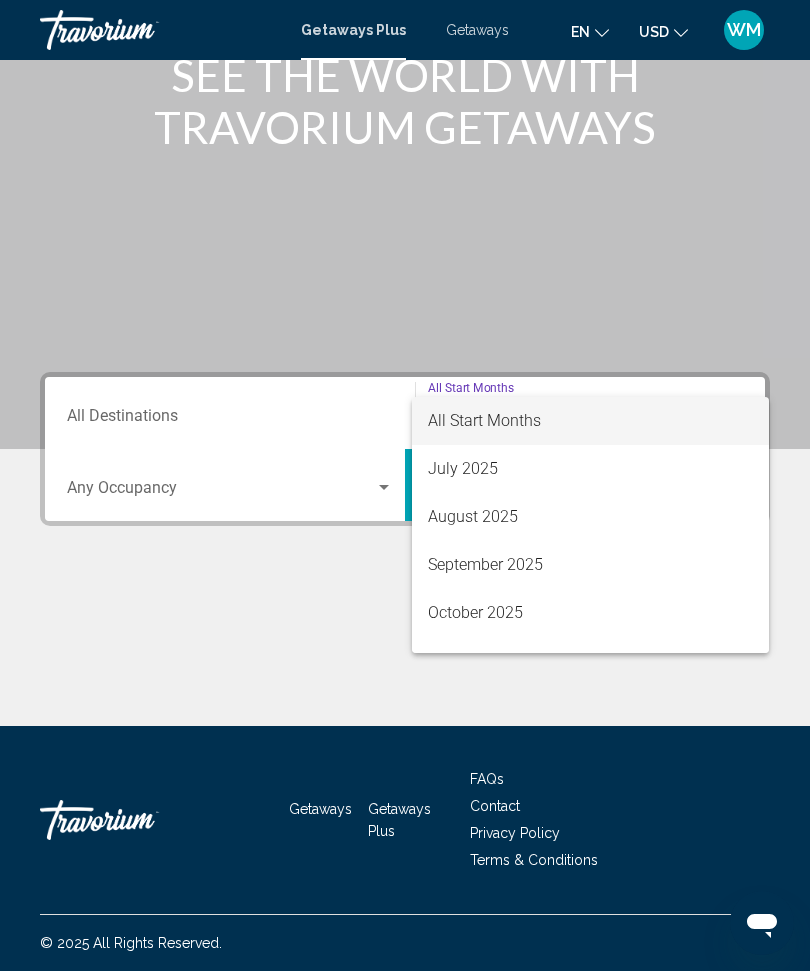 click at bounding box center (405, 485) 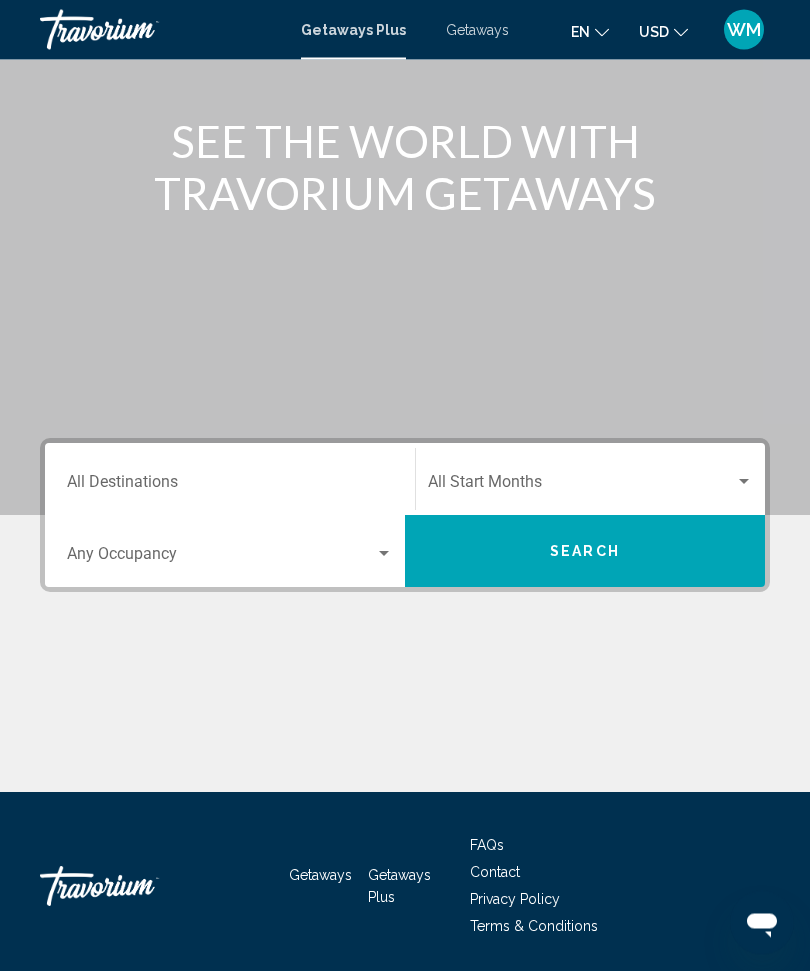 scroll, scrollTop: 0, scrollLeft: 0, axis: both 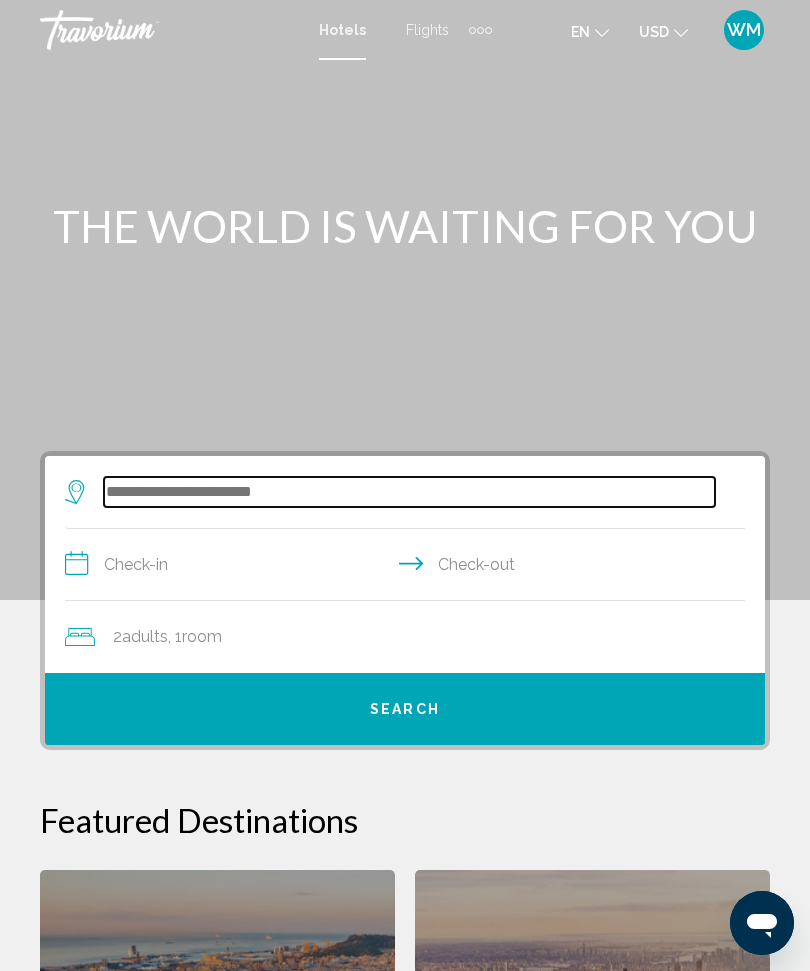 click at bounding box center (409, 492) 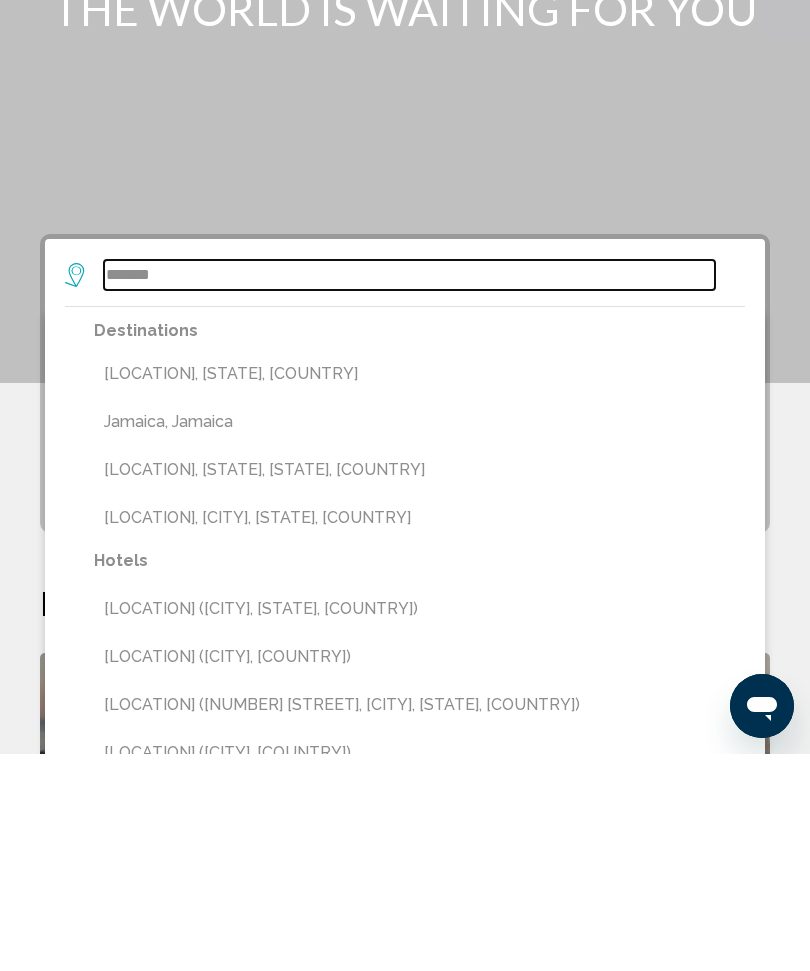 type on "*******" 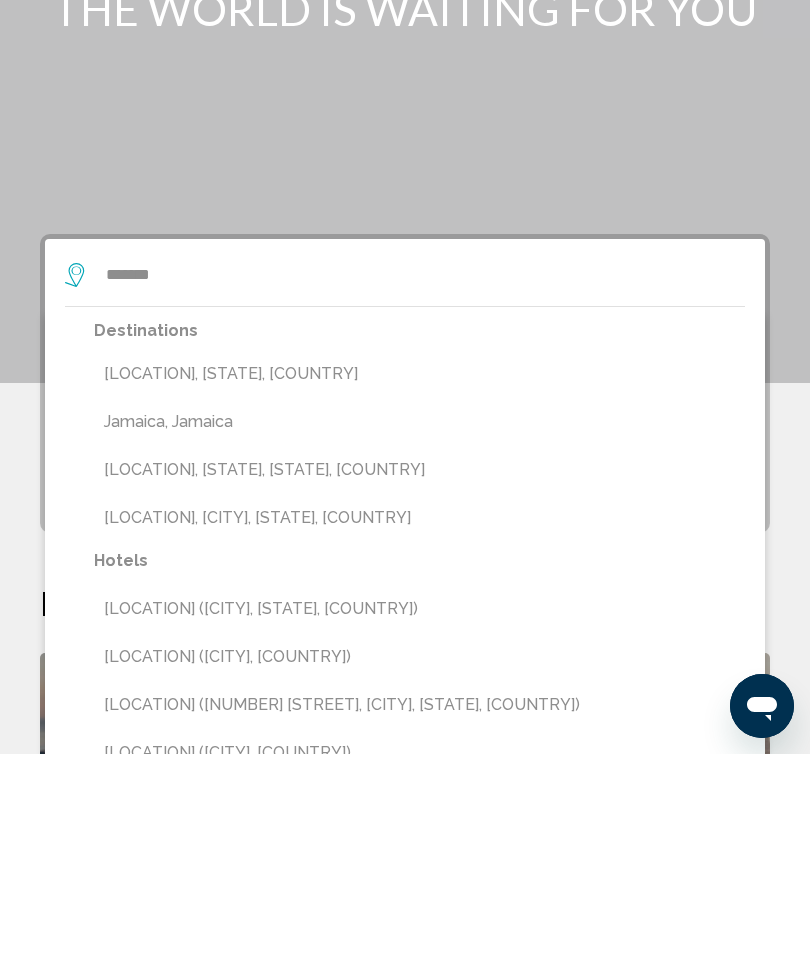 click on "Jamaica, Jamaica" at bounding box center [419, 639] 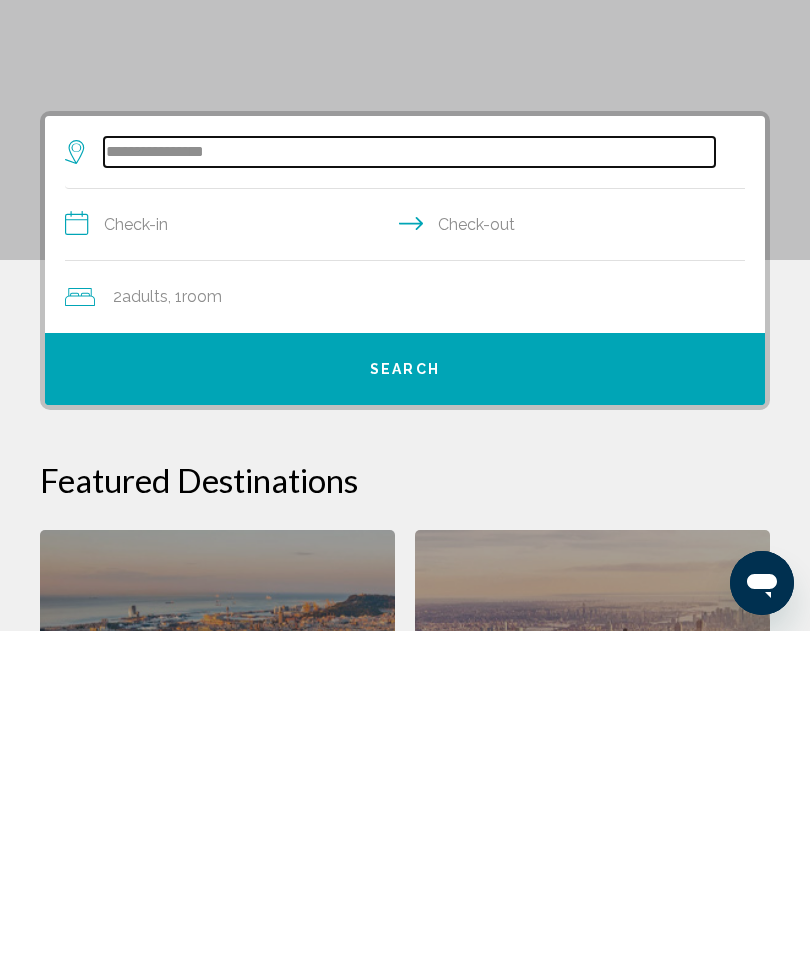 scroll, scrollTop: 20, scrollLeft: 0, axis: vertical 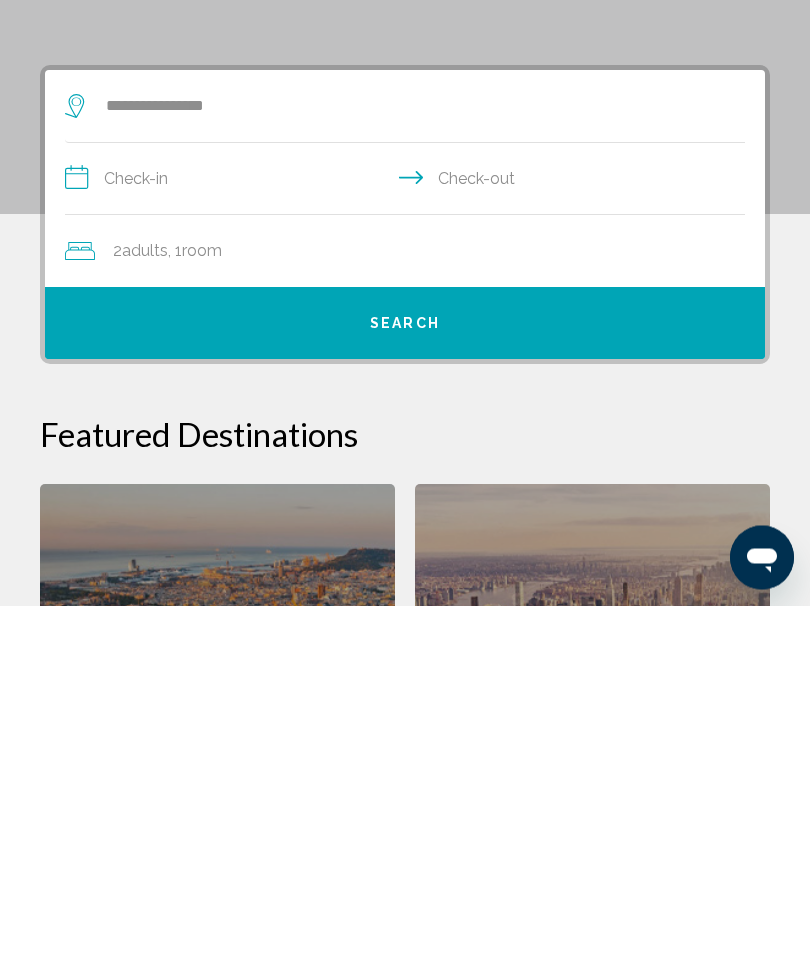 click on "**********" at bounding box center [409, 547] 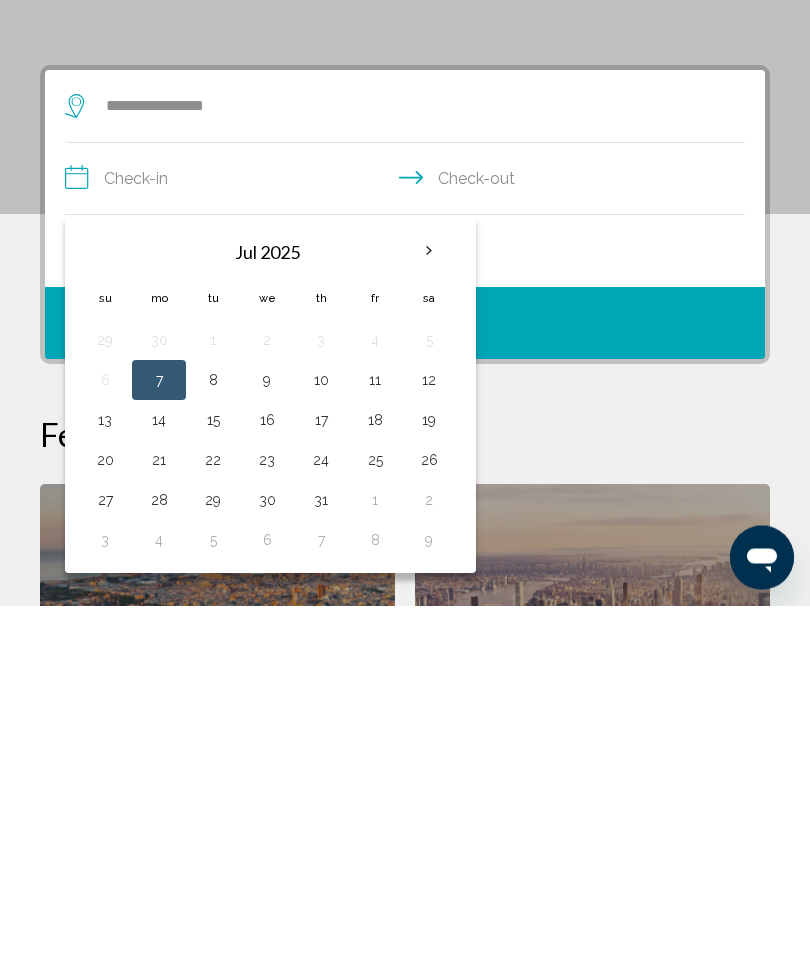 scroll, scrollTop: 386, scrollLeft: 0, axis: vertical 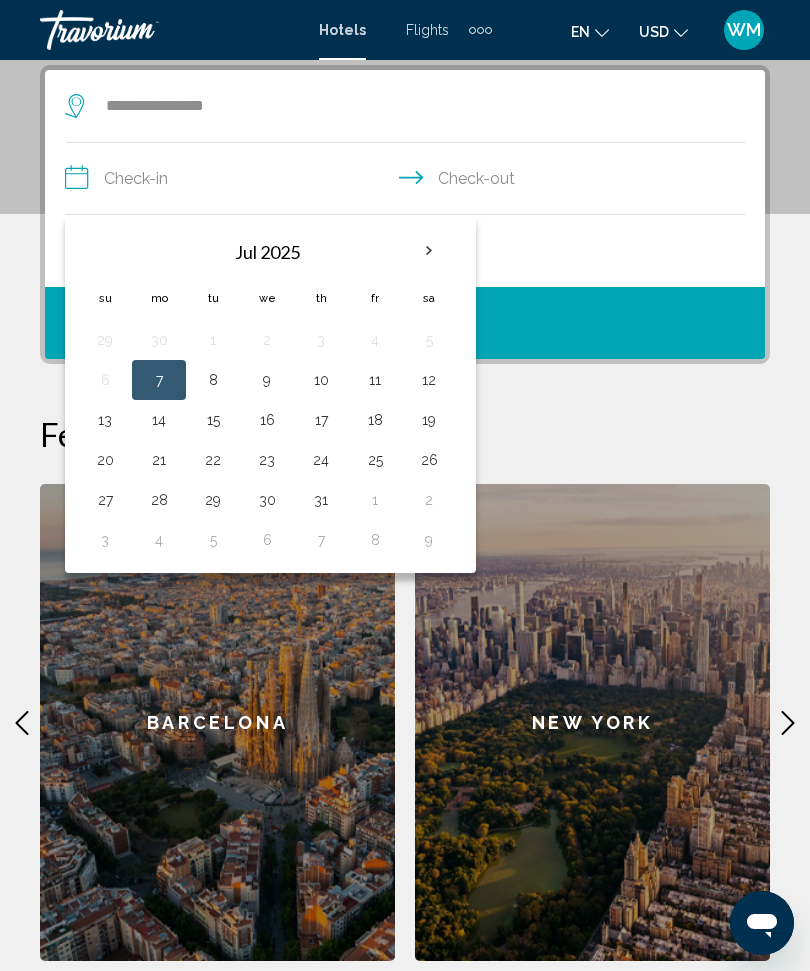 click at bounding box center [429, 251] 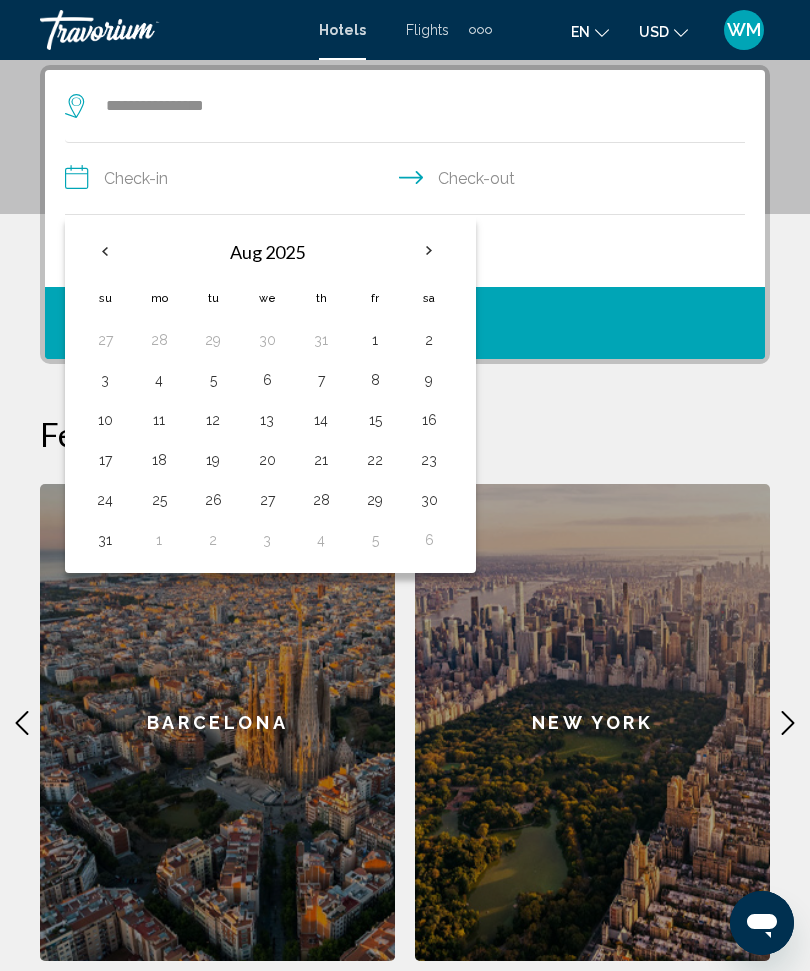 click at bounding box center (429, 251) 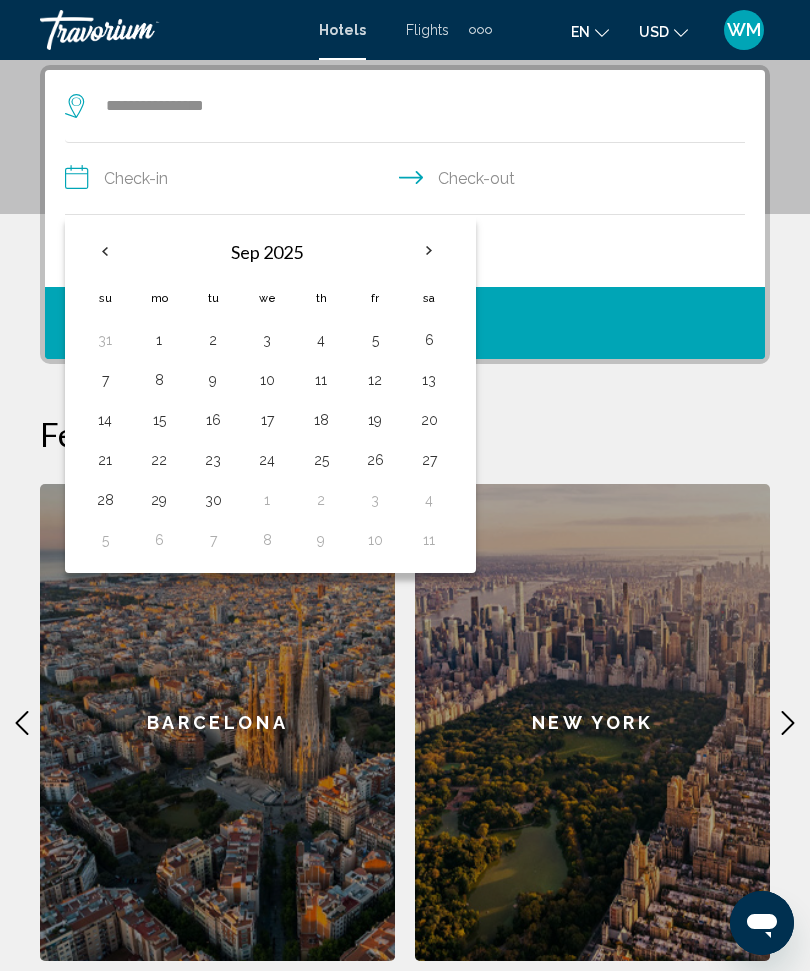 click at bounding box center [429, 251] 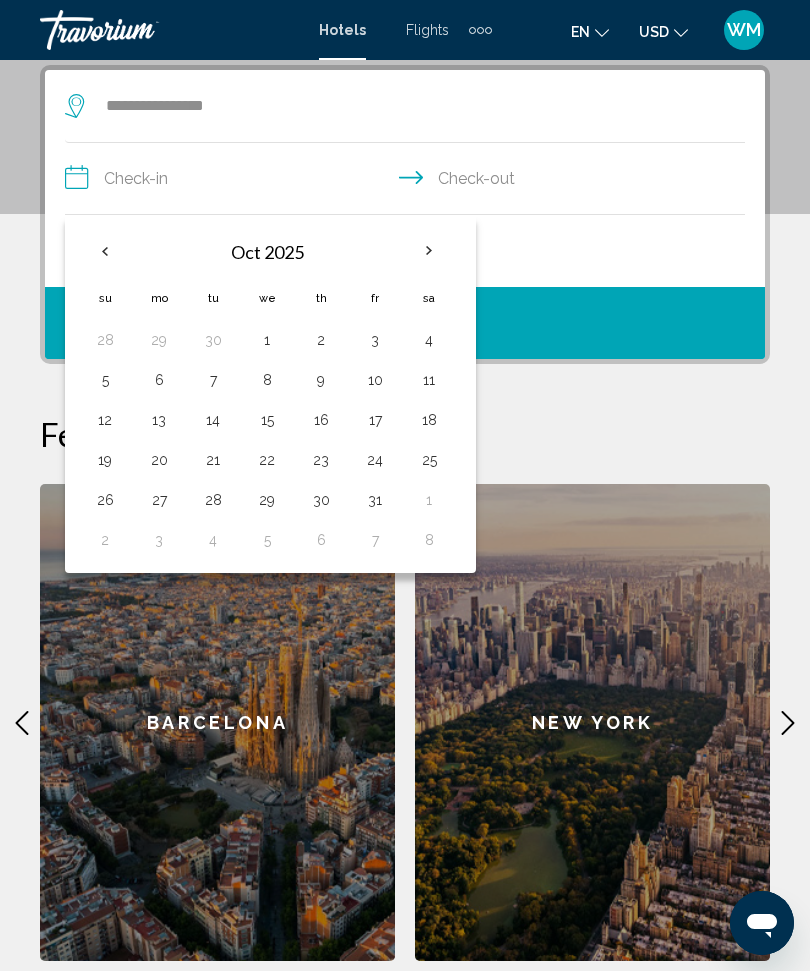 click on "17" at bounding box center (375, 420) 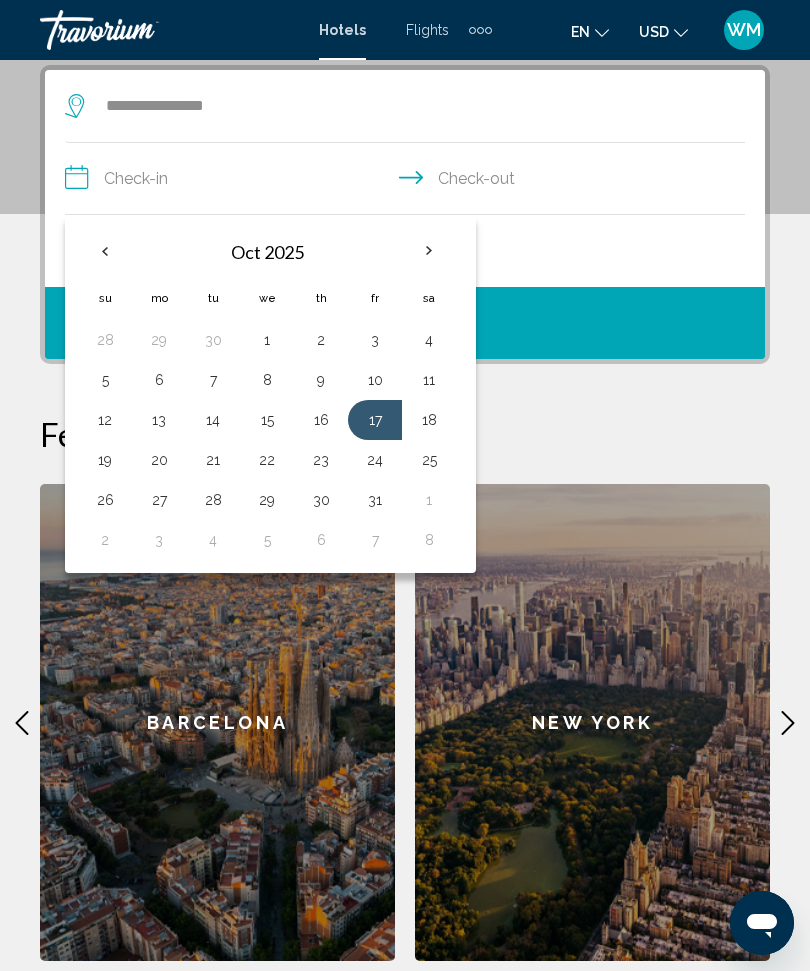 click on "**********" at bounding box center (409, 181) 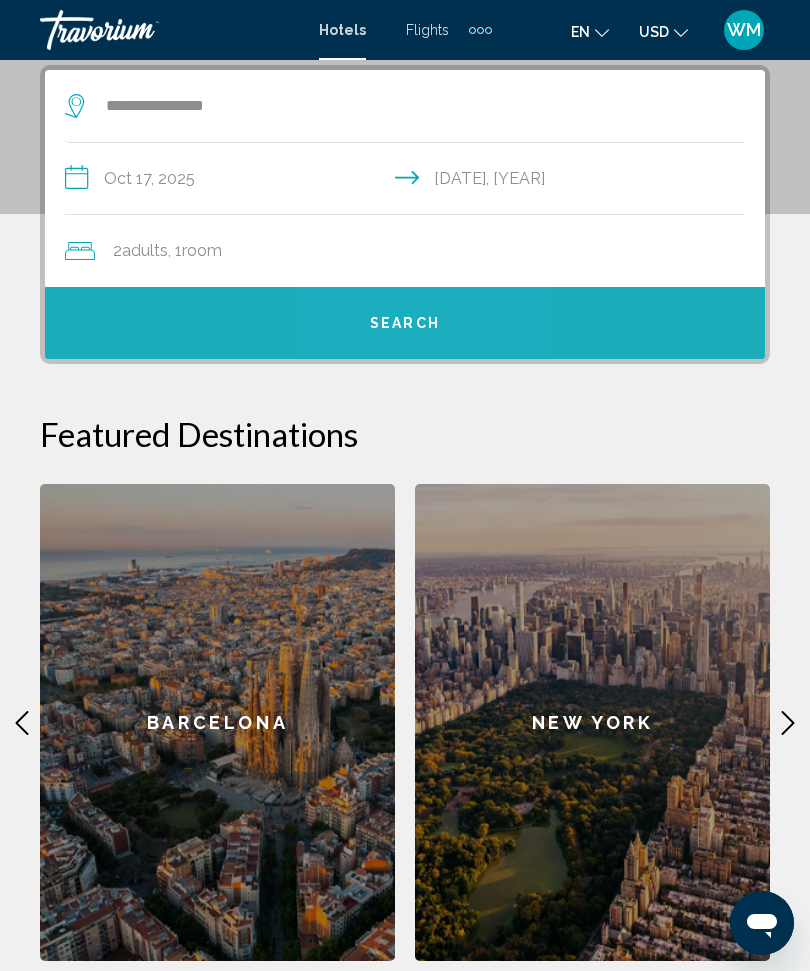 click on "Search" at bounding box center [405, 323] 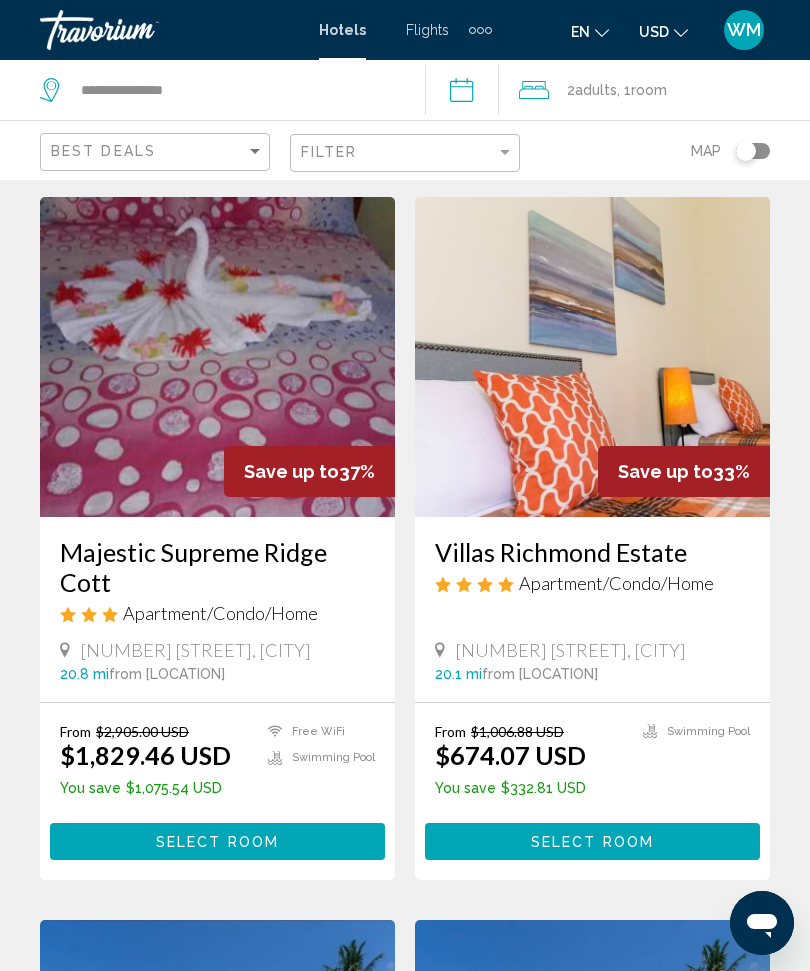 scroll, scrollTop: 0, scrollLeft: 0, axis: both 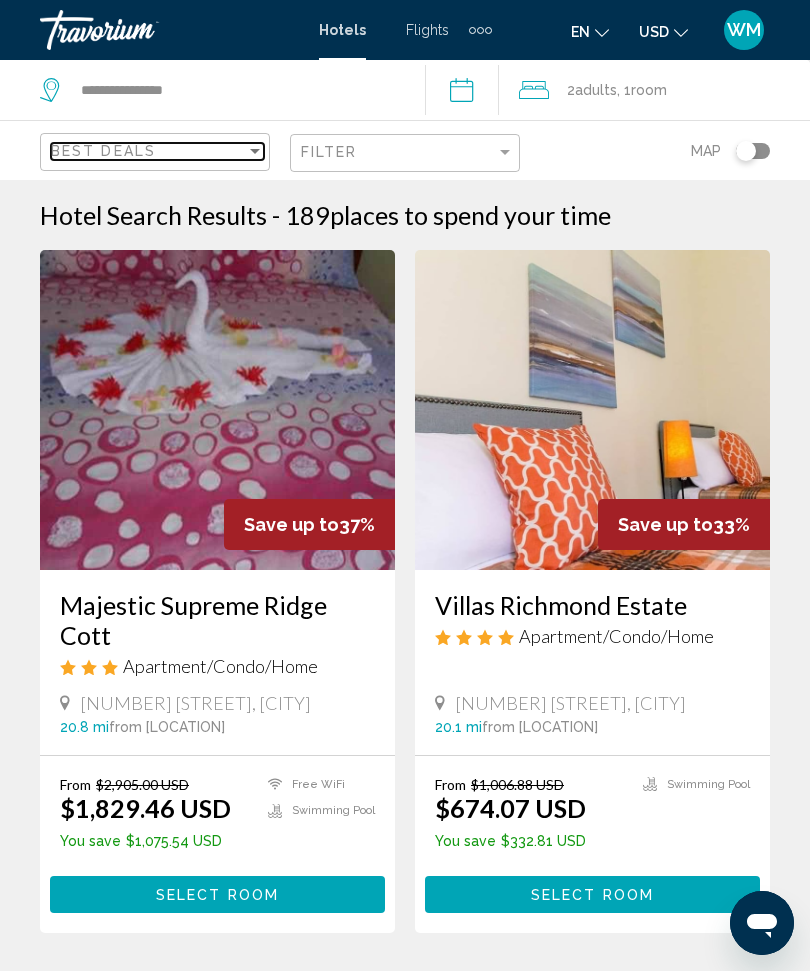 click at bounding box center [255, 151] 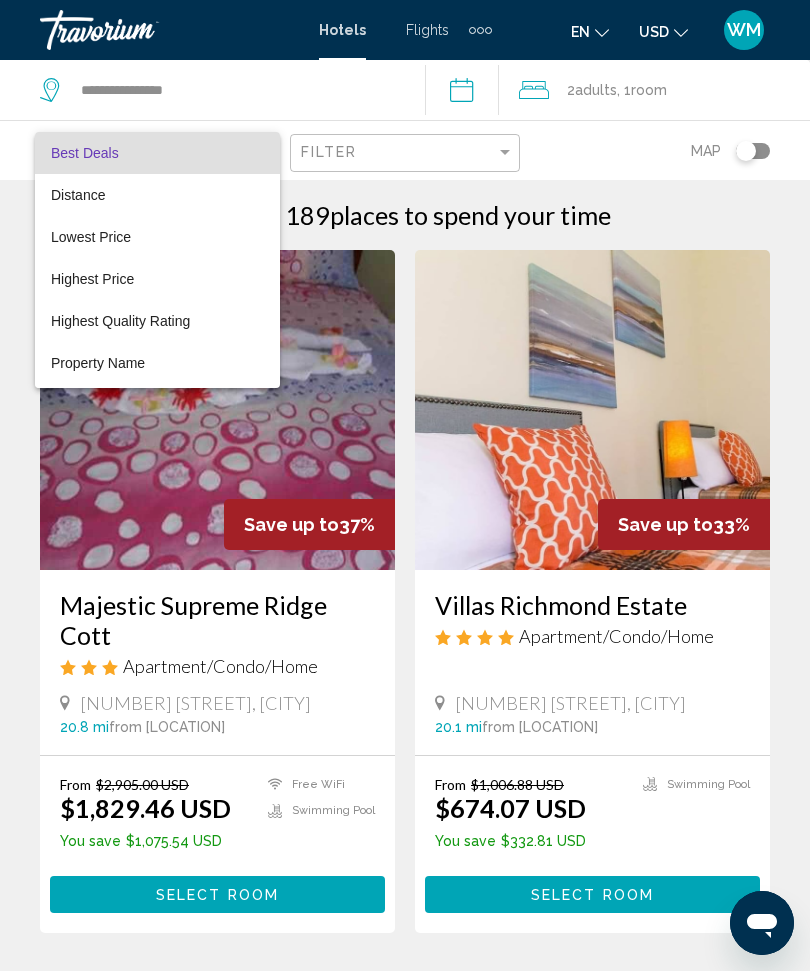 click at bounding box center (405, 485) 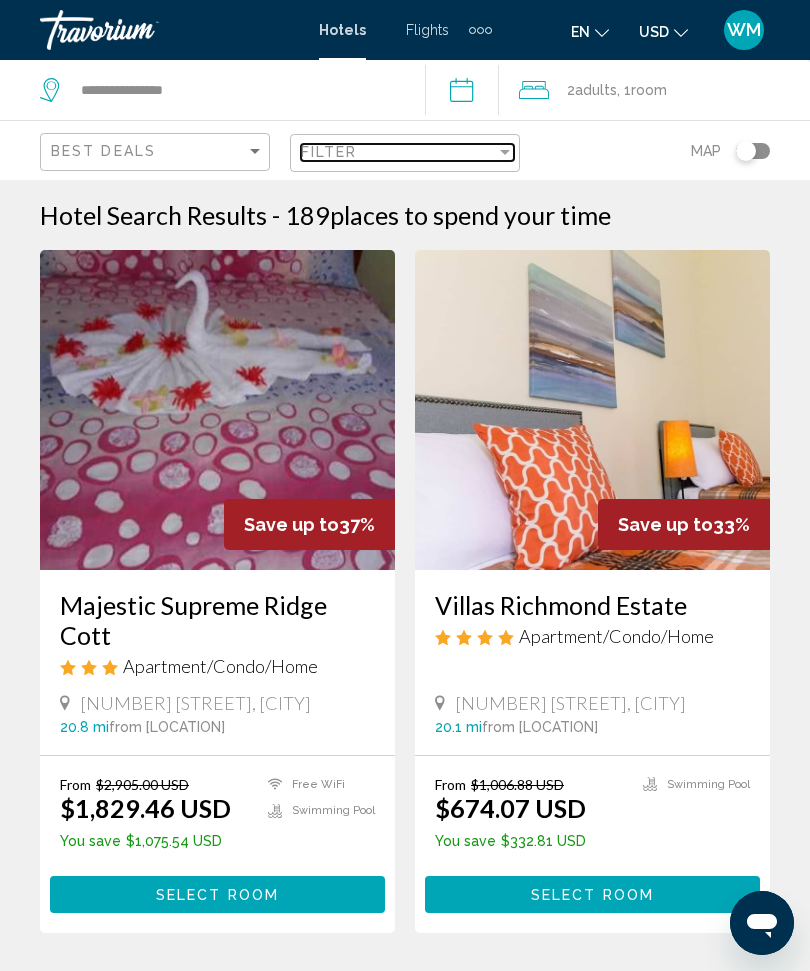 click at bounding box center (505, 152) 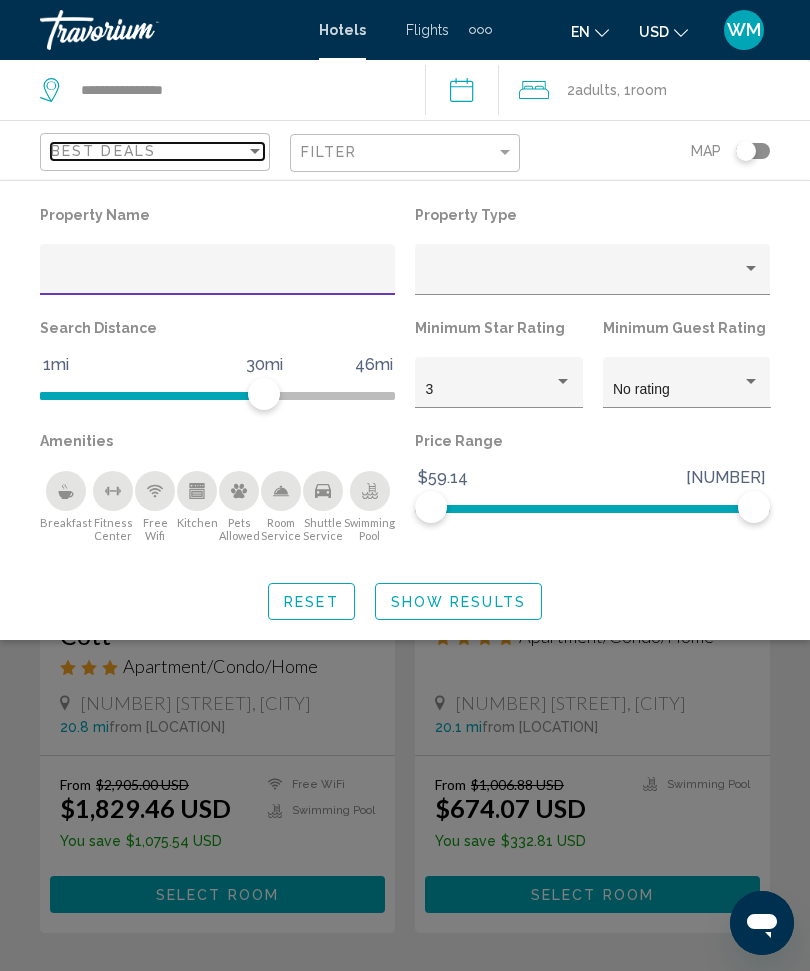 click at bounding box center (255, 151) 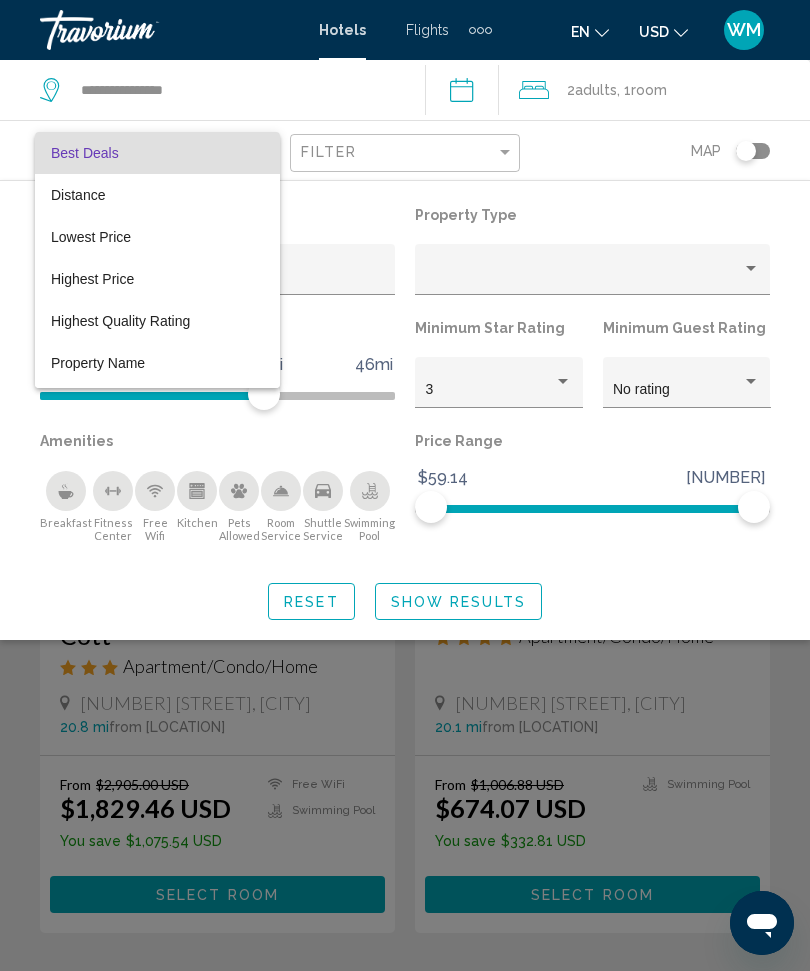click at bounding box center [405, 485] 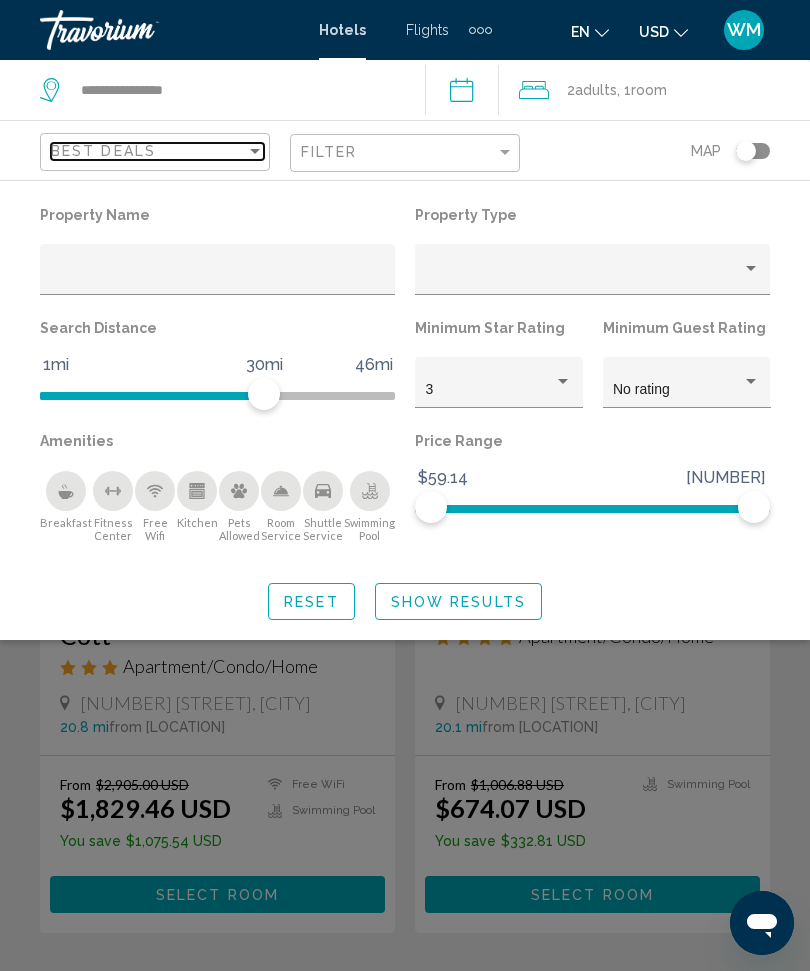 click at bounding box center (255, 151) 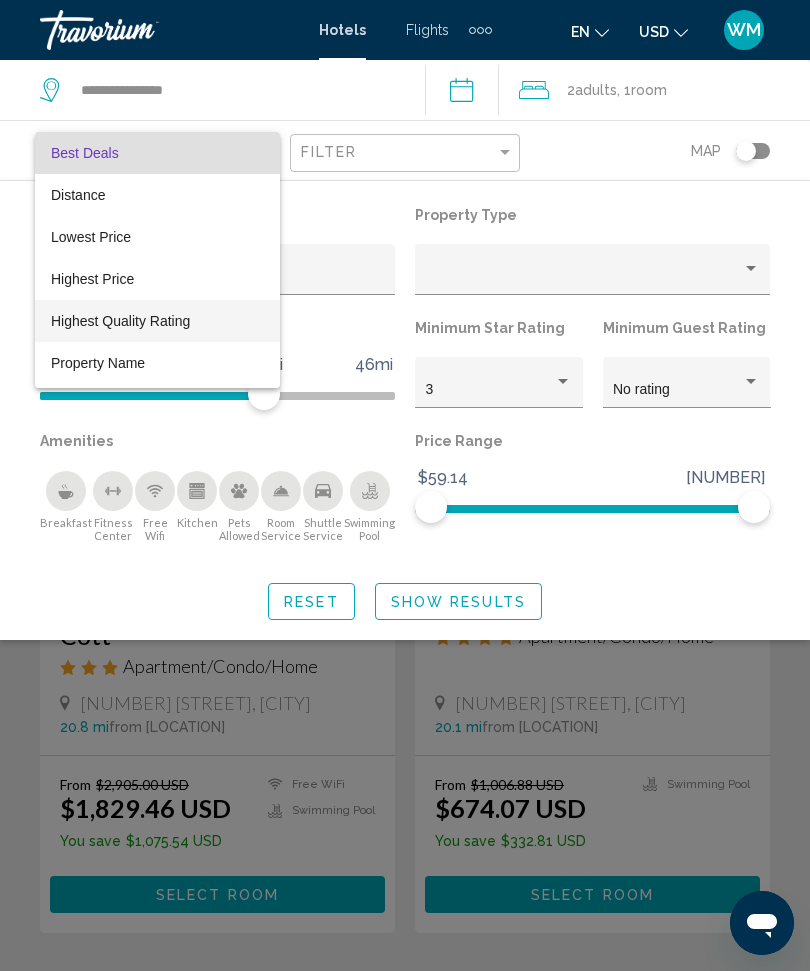 click on "Highest Quality Rating" at bounding box center (157, 321) 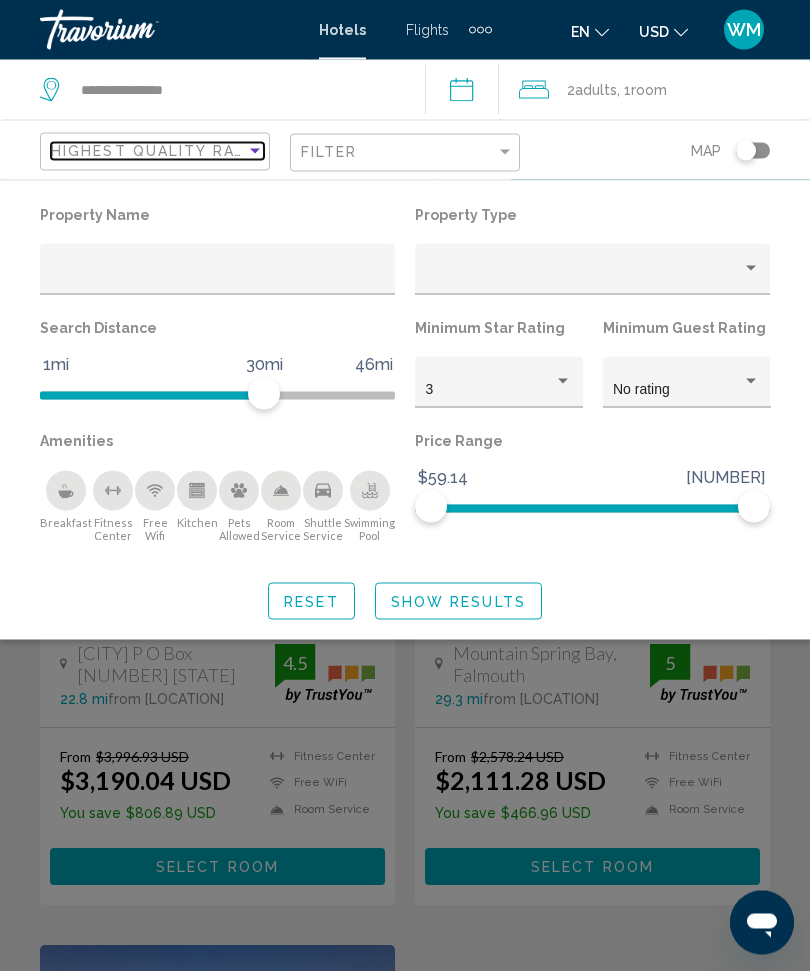 scroll, scrollTop: 49, scrollLeft: 0, axis: vertical 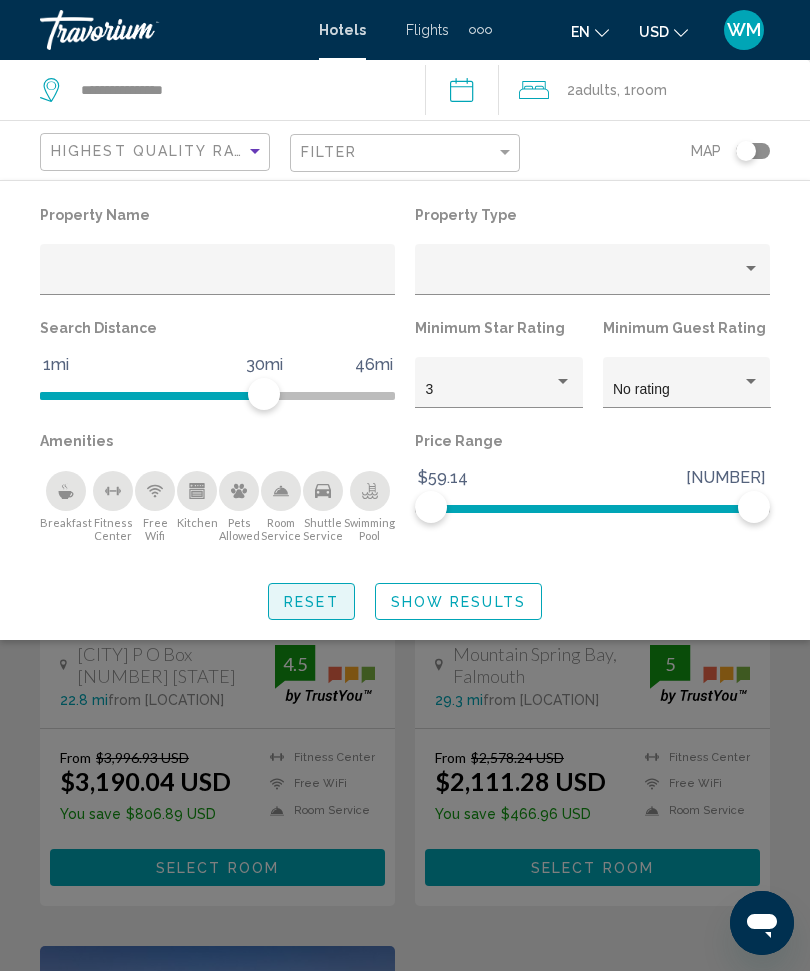 click on "Reset" at bounding box center (311, 602) 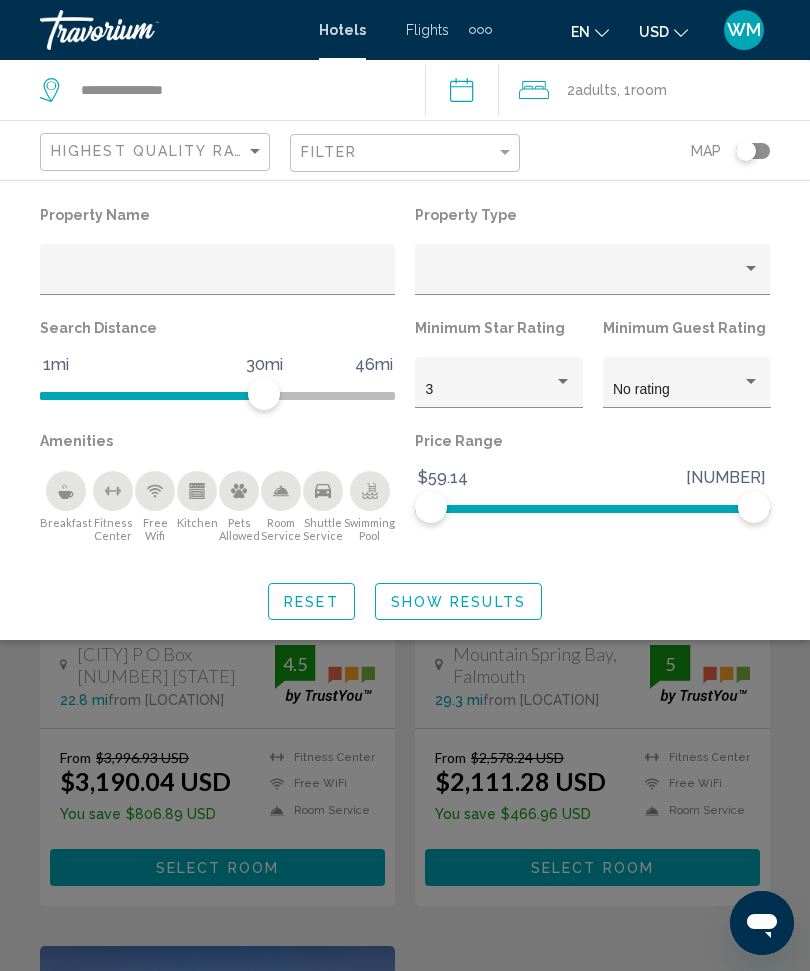 click on "Show Results" at bounding box center [458, 602] 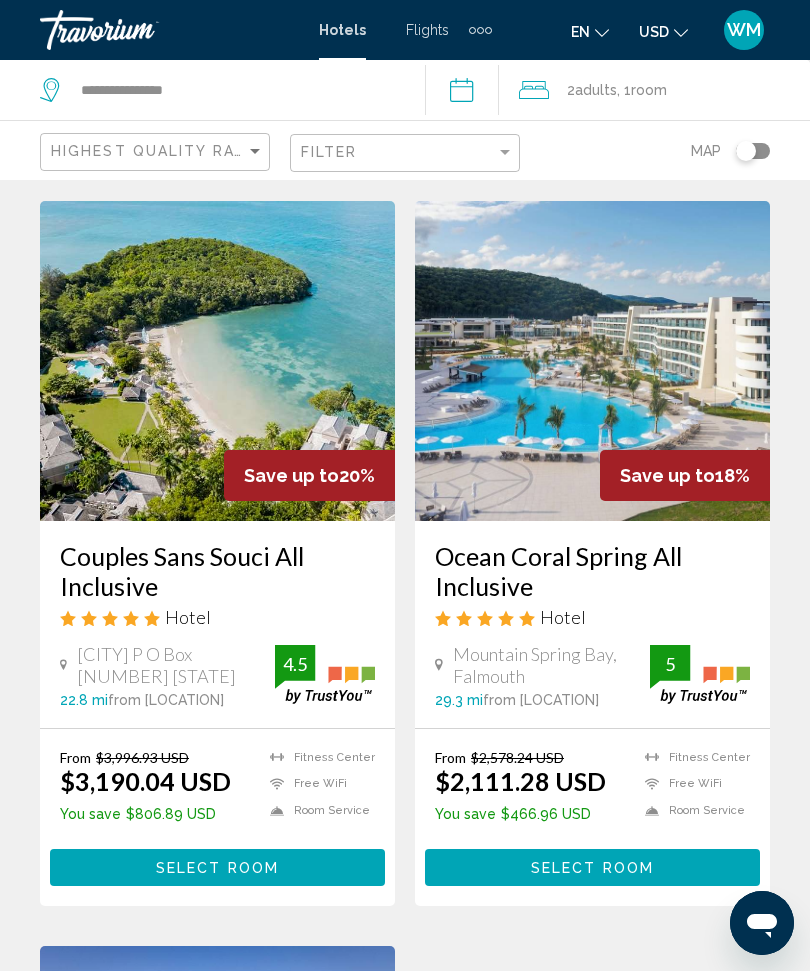 click on "Room" at bounding box center (649, 90) 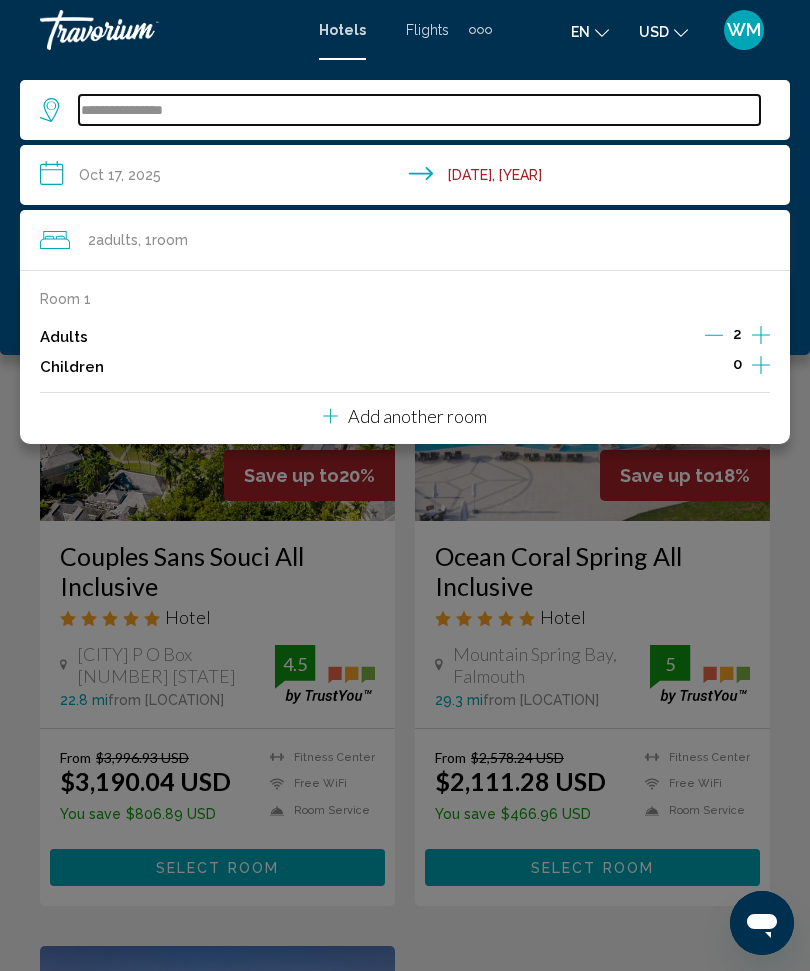 click on "**********" at bounding box center [419, 110] 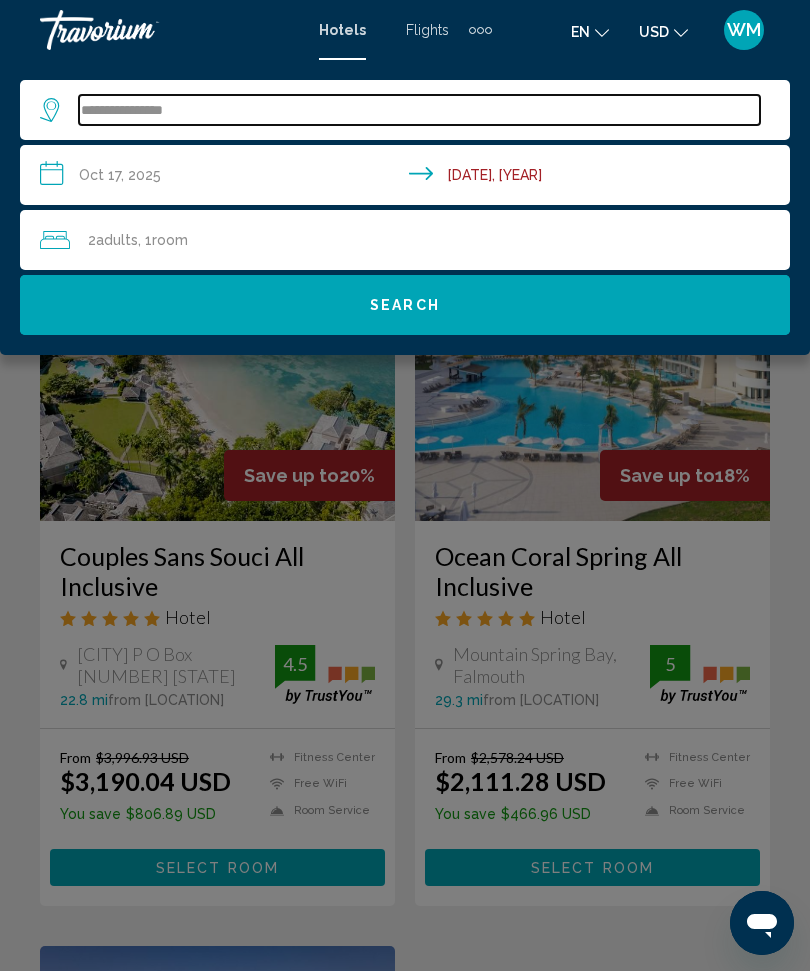 click on "**********" at bounding box center (419, 110) 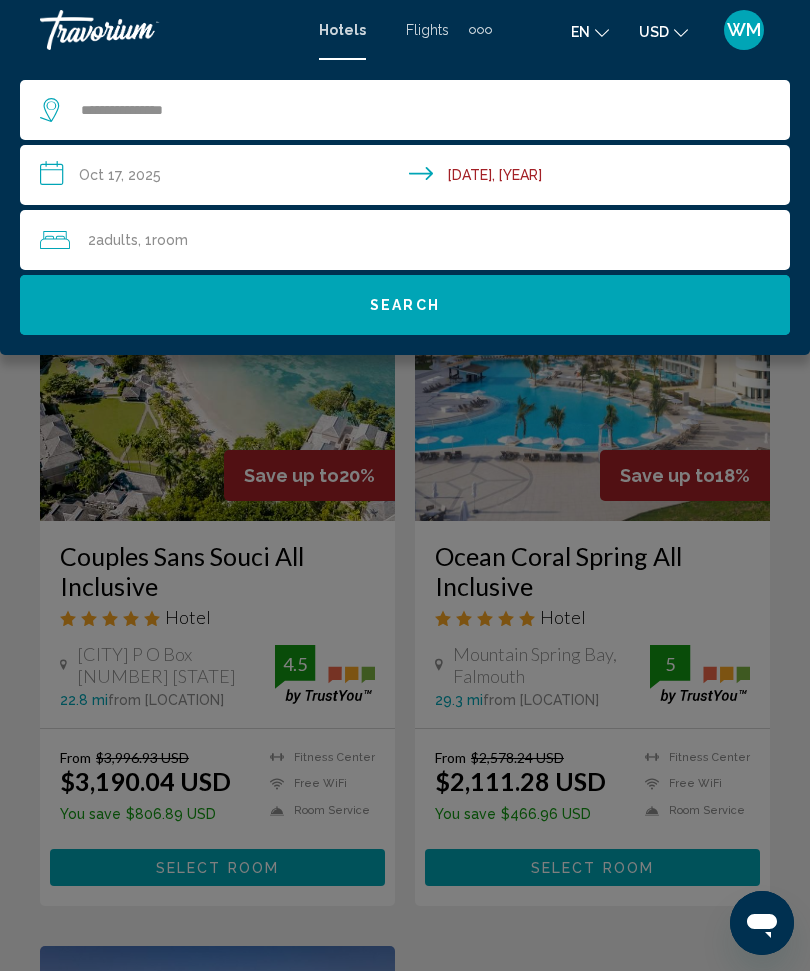 click on "2  Adult Adults , 1  Room rooms" at bounding box center [415, 240] 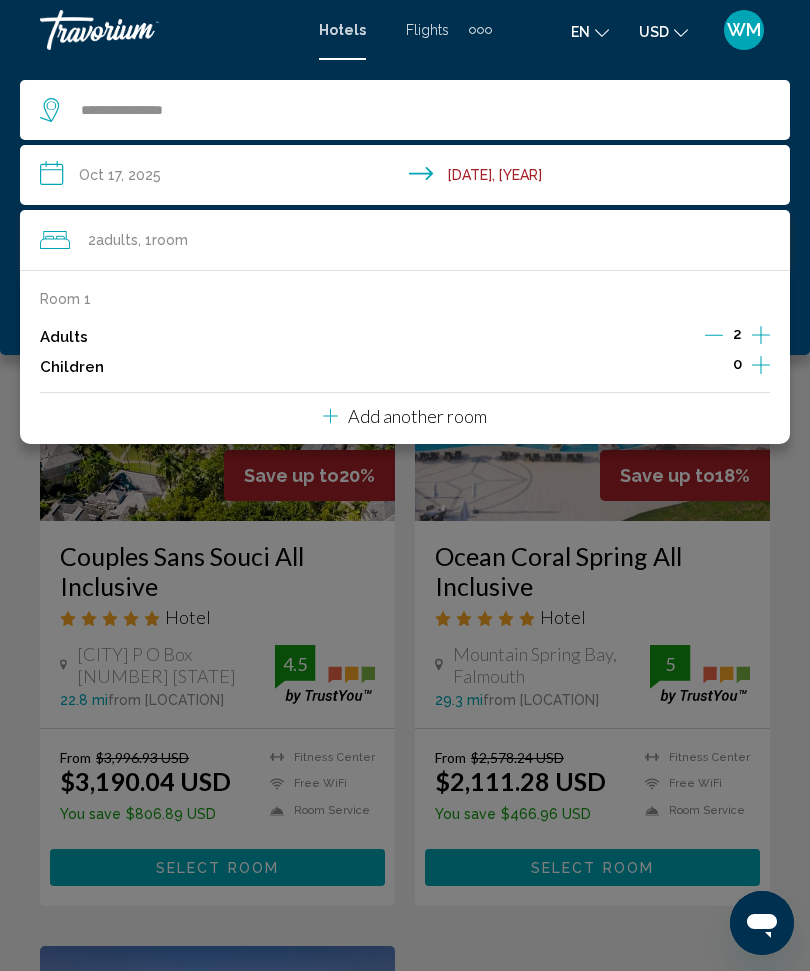 click on "Adults" at bounding box center (64, 337) 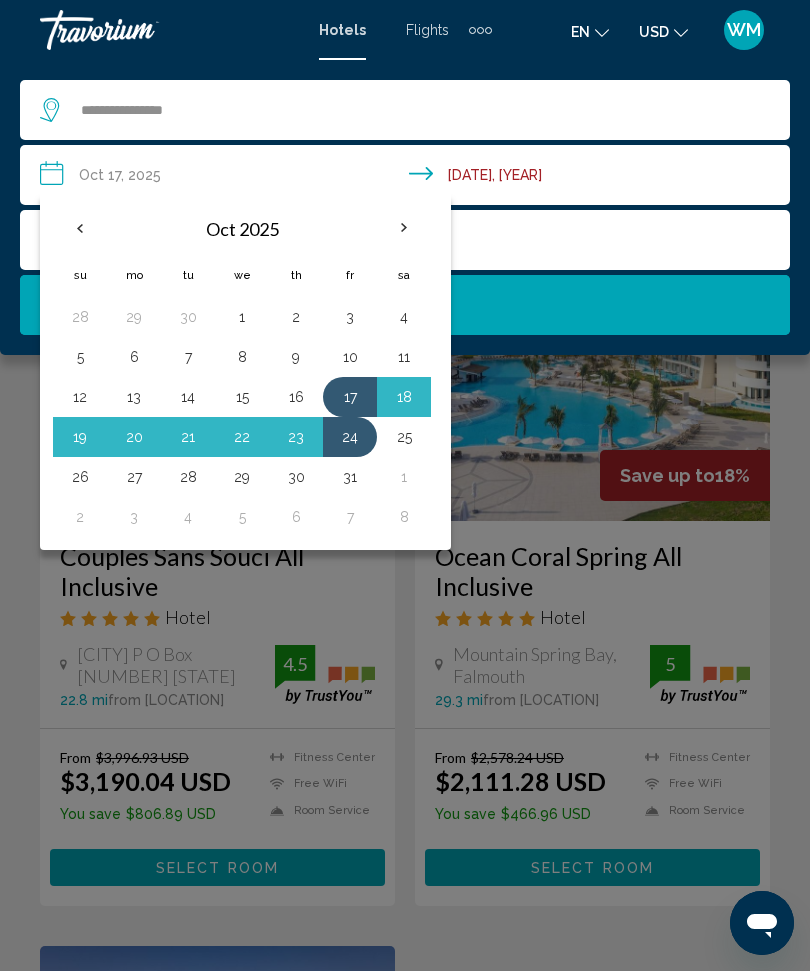 click on "**********" at bounding box center [409, 178] 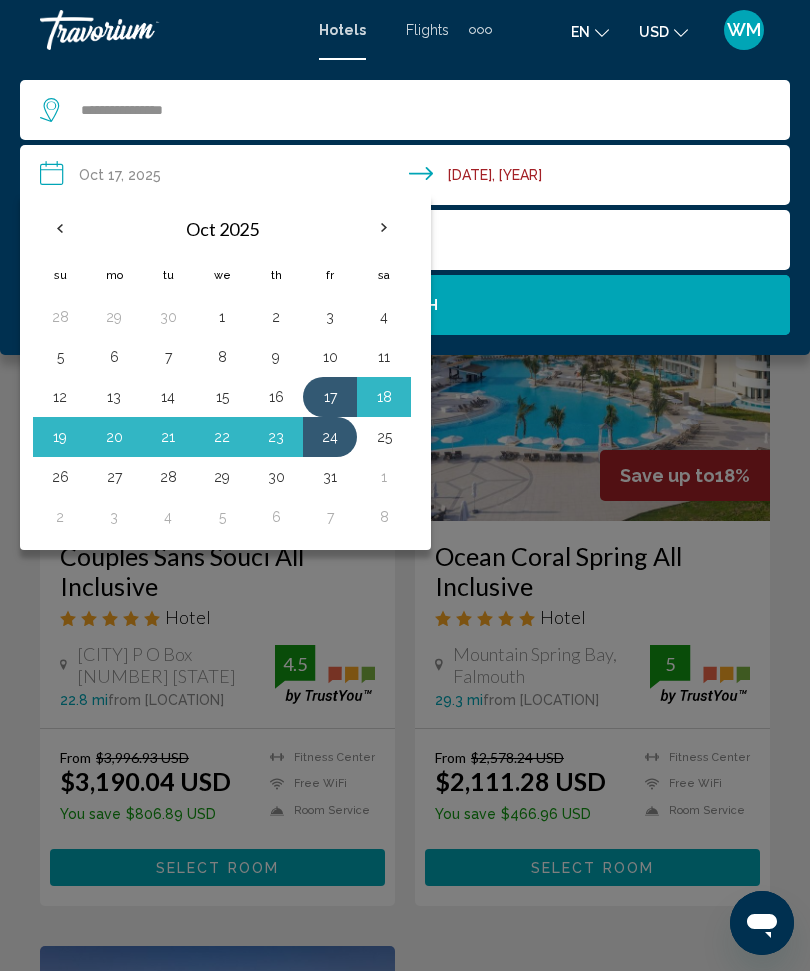 click on "USD
USD ($) MXN (Mex$) CAD (Can$) GBP (£) EUR (€) AUD (A$) NZD (NZ$) CNY (CN¥)" at bounding box center [663, 31] 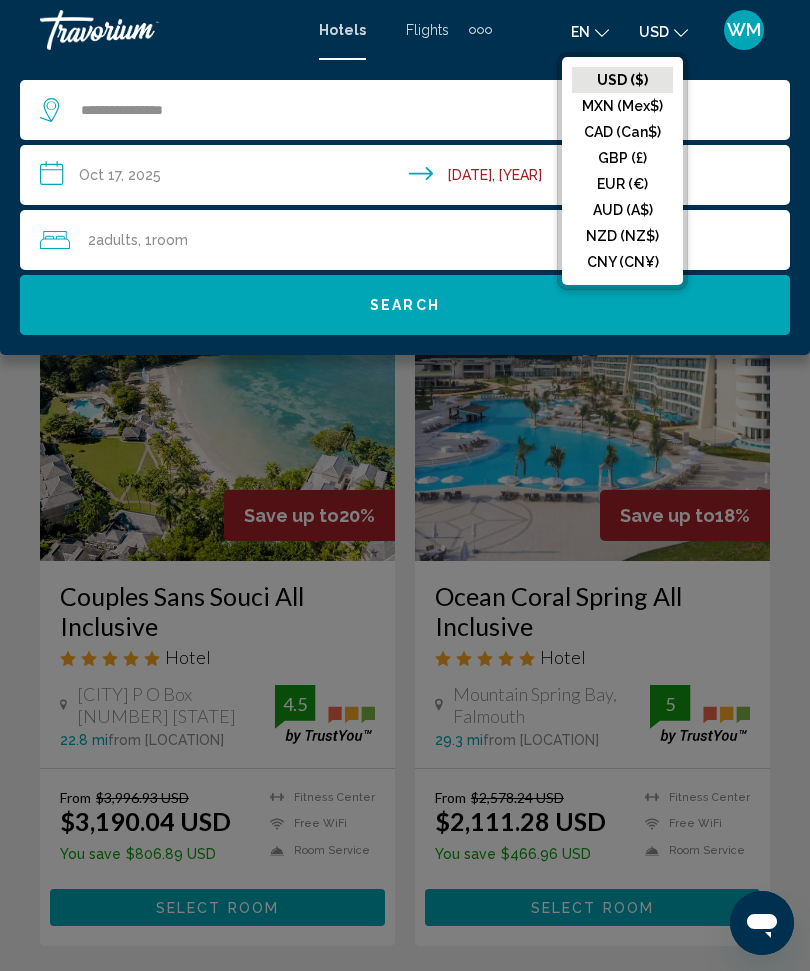 scroll, scrollTop: 7, scrollLeft: 0, axis: vertical 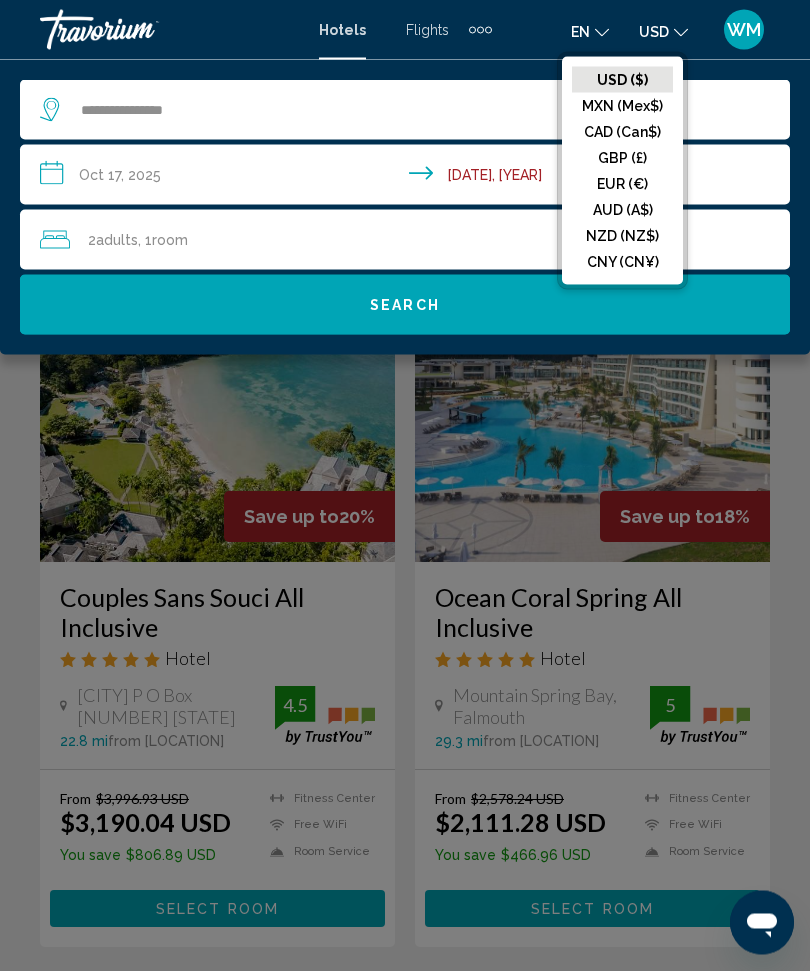 click on "USD
USD ($) MXN (Mex$) CAD (Can$) GBP (£) EUR (€) AUD (A$) NZD (NZ$) CNY (CN¥)" at bounding box center [663, 31] 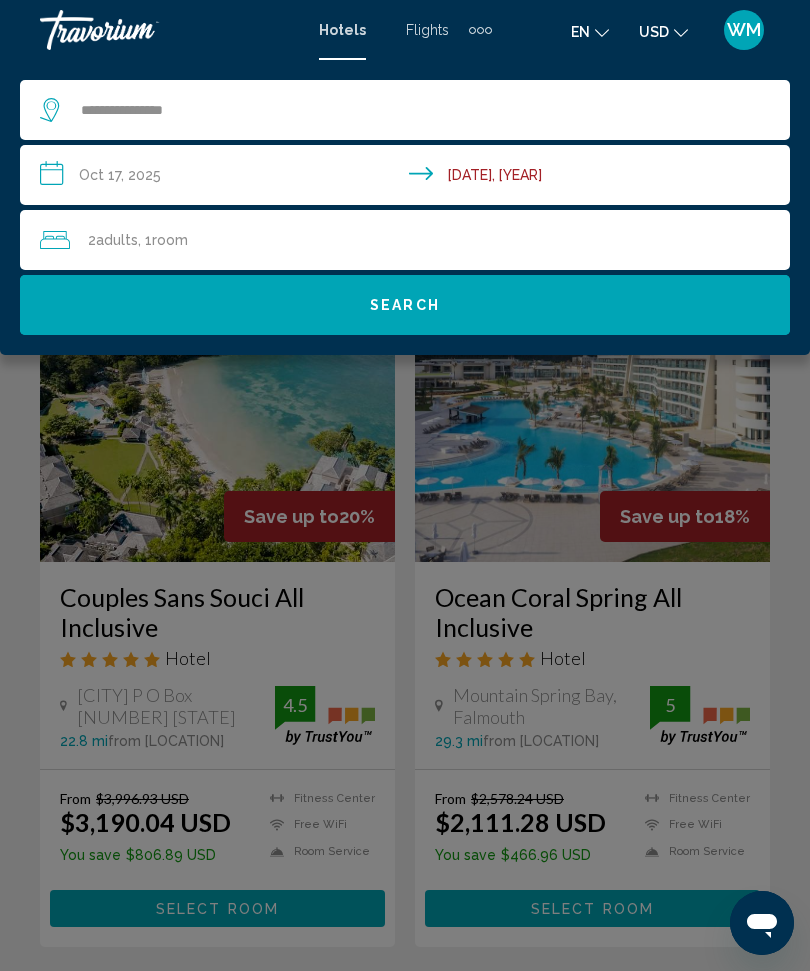 click on "**********" at bounding box center [405, 207] 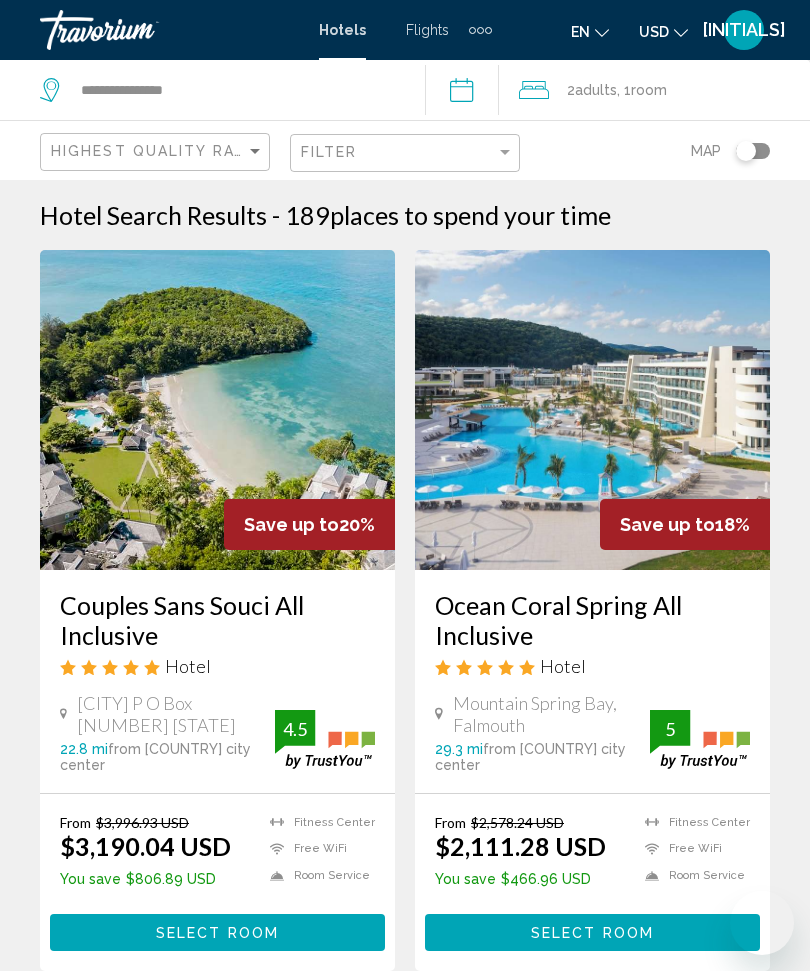 scroll, scrollTop: 0, scrollLeft: 0, axis: both 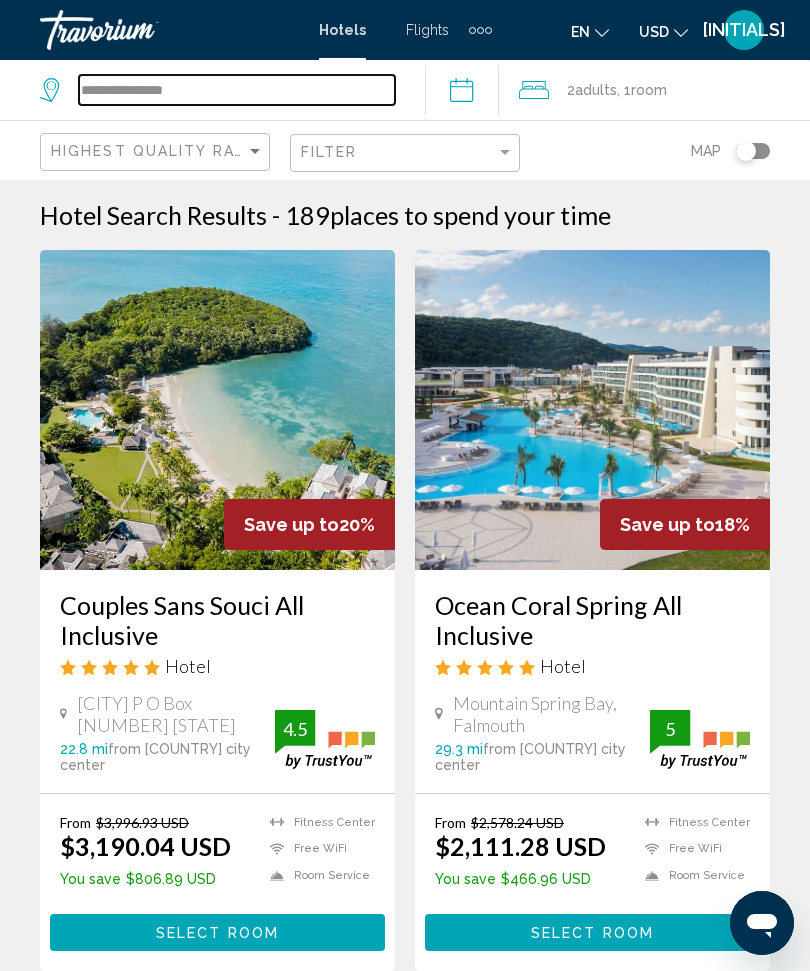 click on "**********" at bounding box center [237, 90] 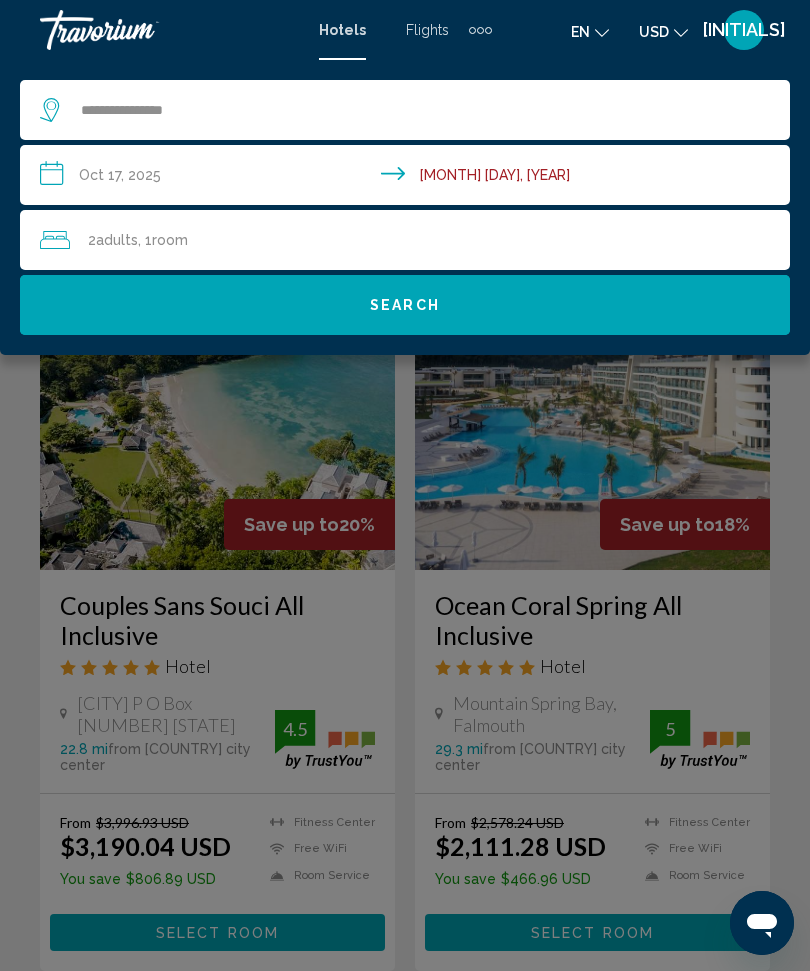 click at bounding box center [140, 30] 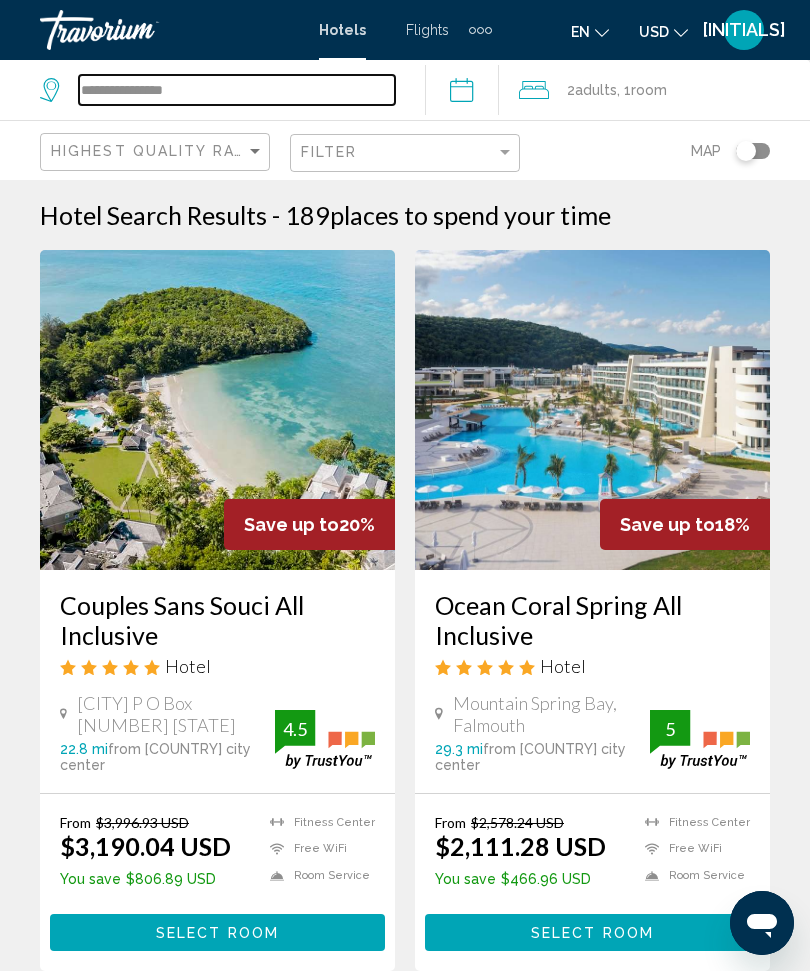 click on "**********" at bounding box center [237, 90] 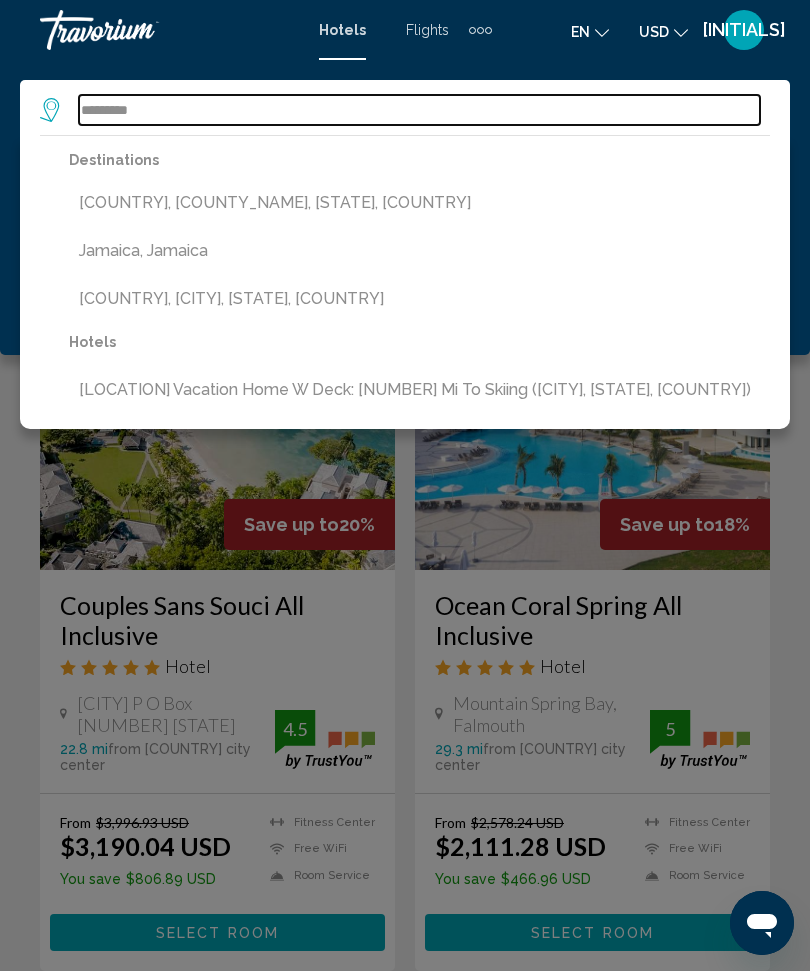 type on "********" 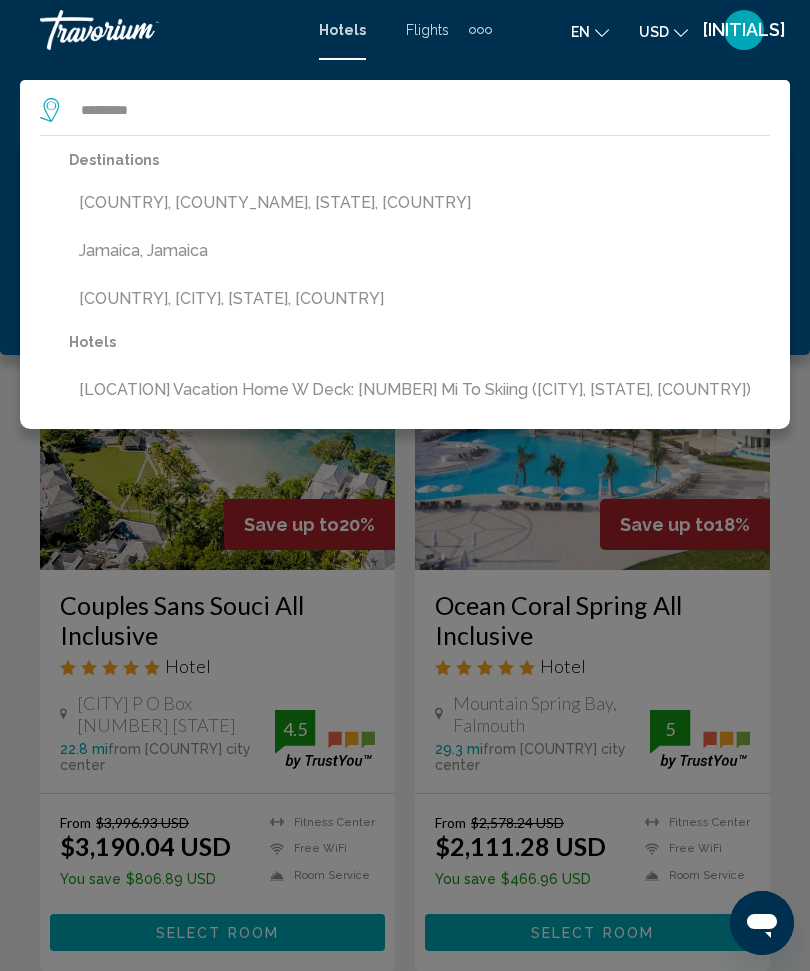 click on "USD" at bounding box center [654, 32] 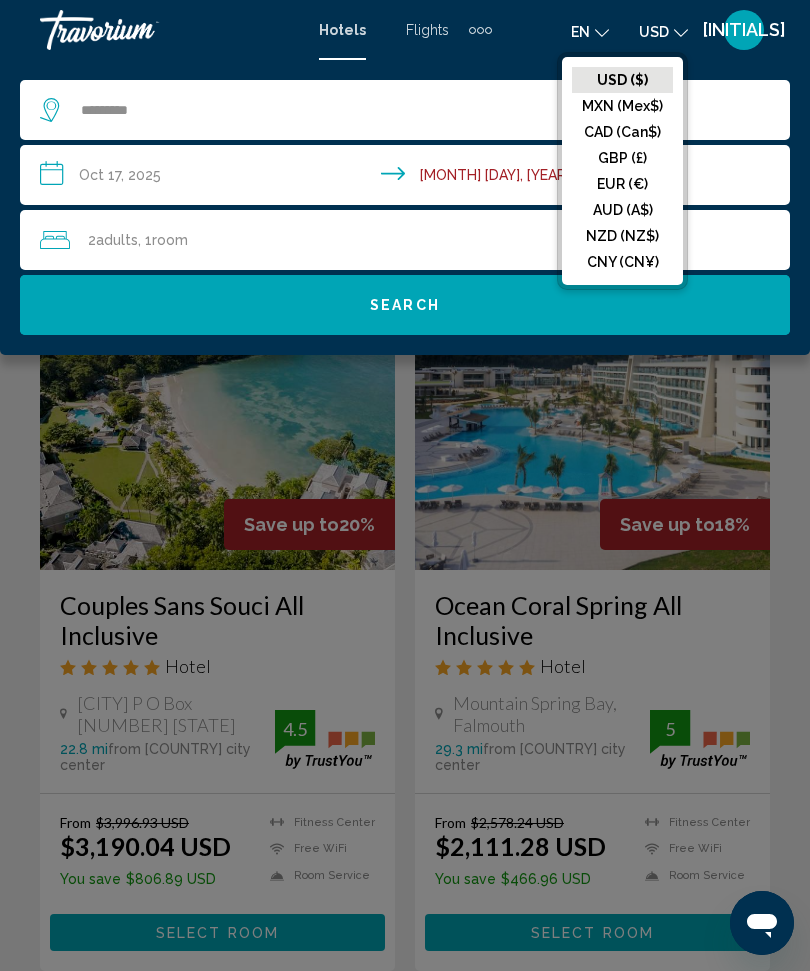 click on "MXN (Mex$)" at bounding box center [622, 80] 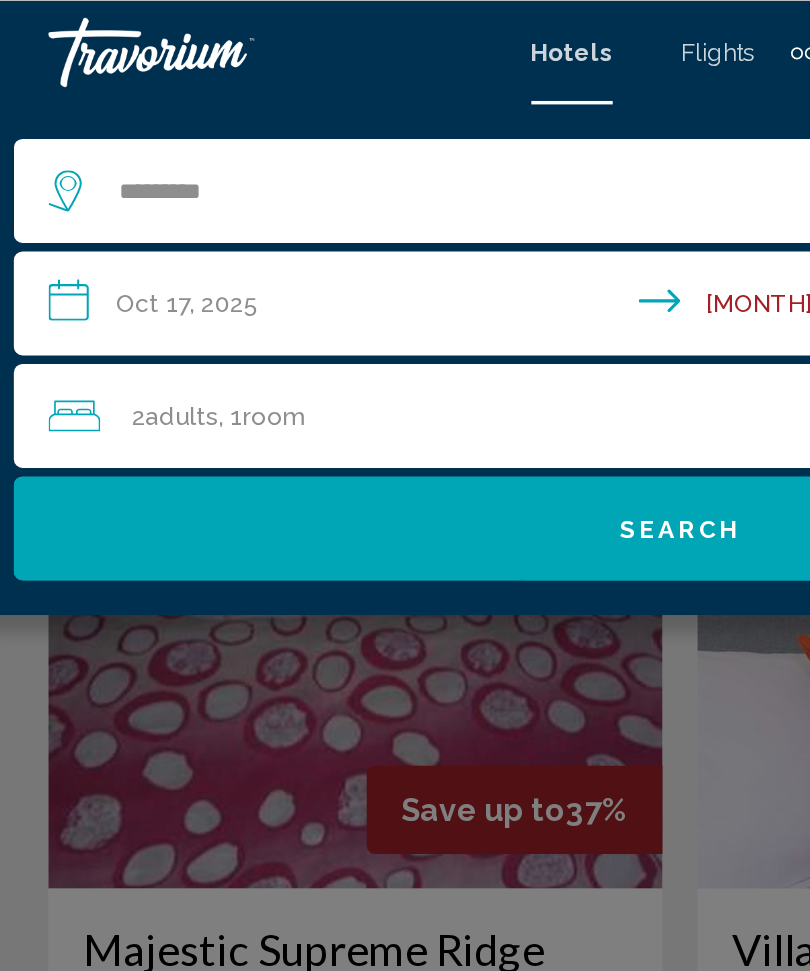 scroll, scrollTop: 0, scrollLeft: 0, axis: both 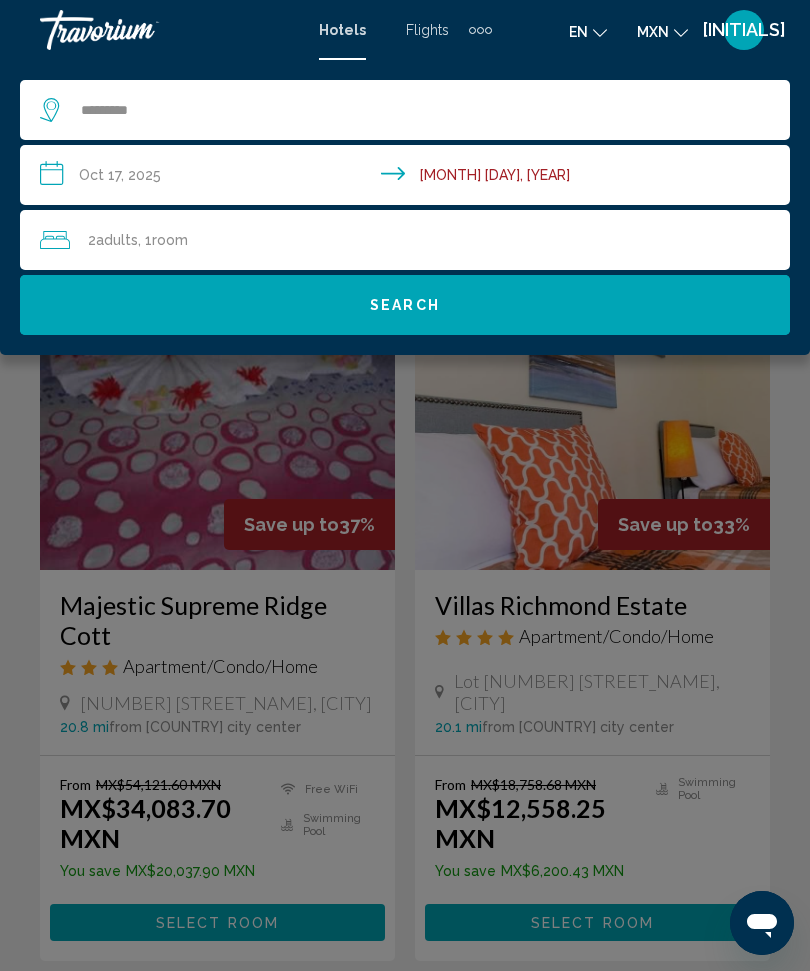 click on "en
English Español Français Italiano Português русский" at bounding box center (588, 31) 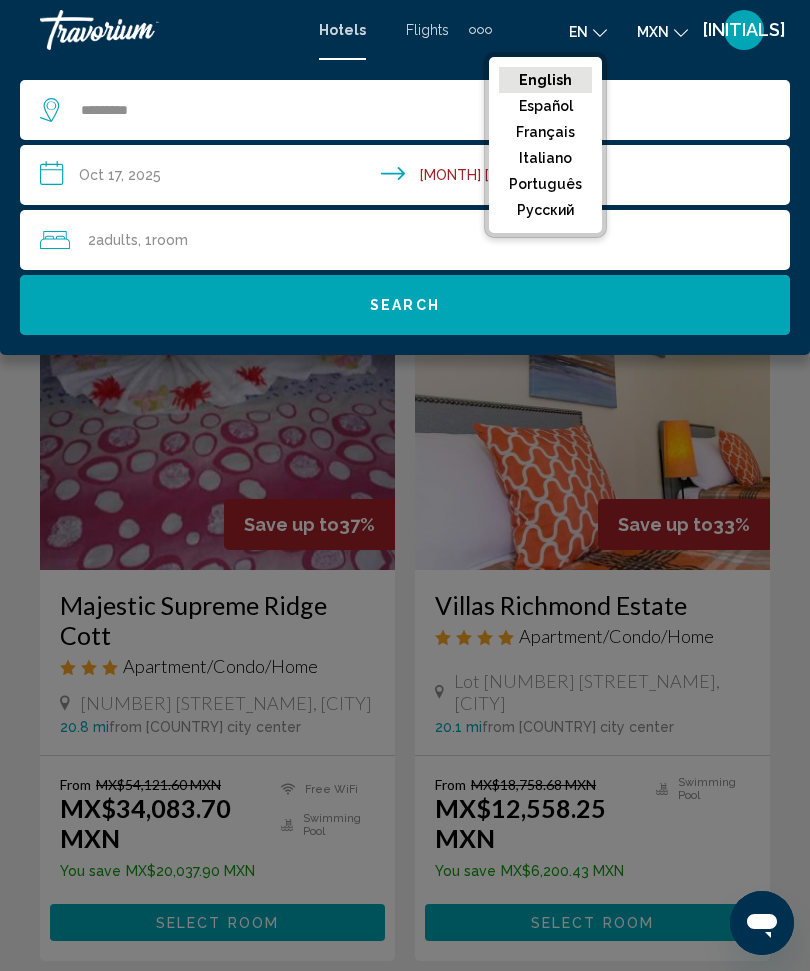 click on "English" at bounding box center (545, 80) 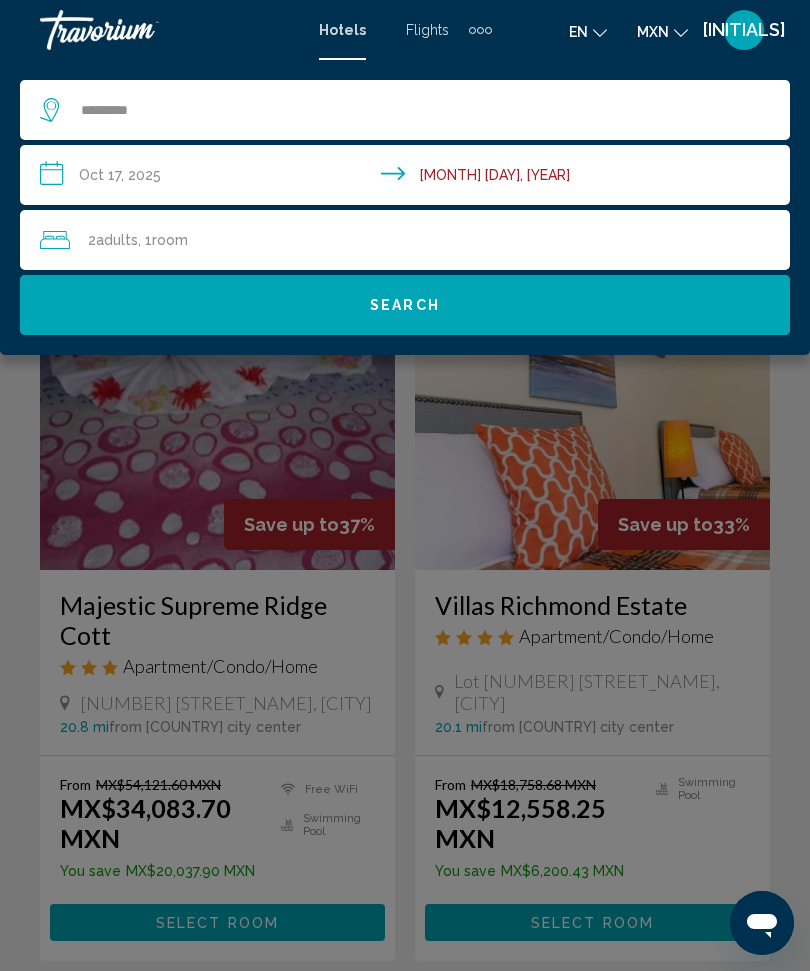 click at bounding box center (681, 33) 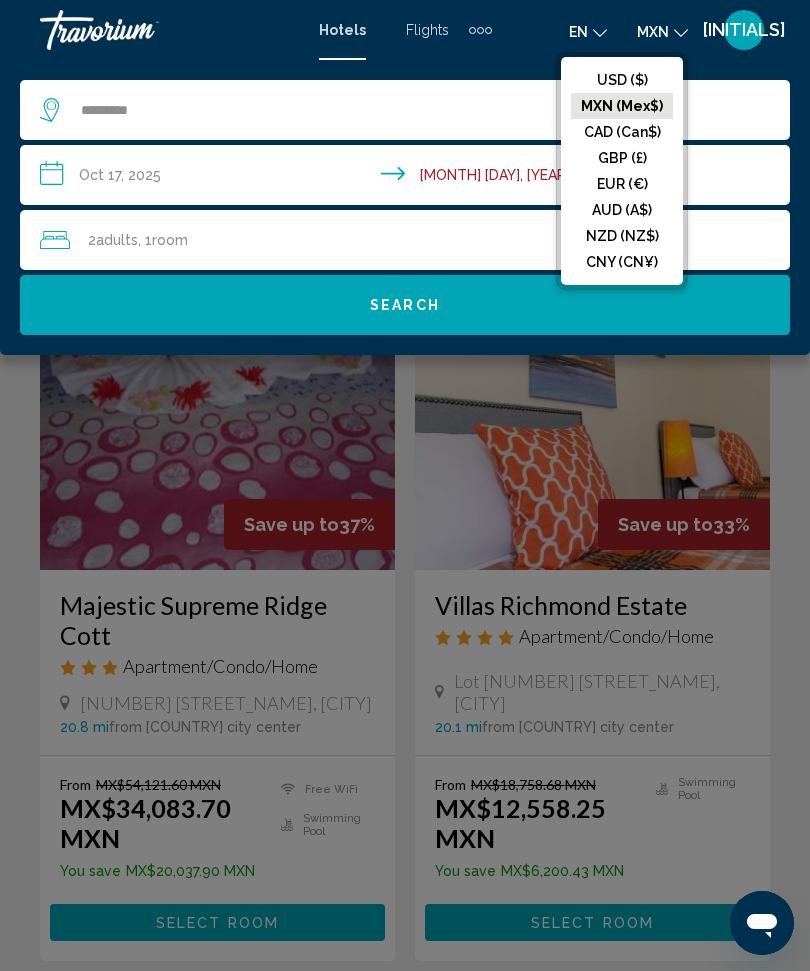 click on "USD ($)" at bounding box center [622, 80] 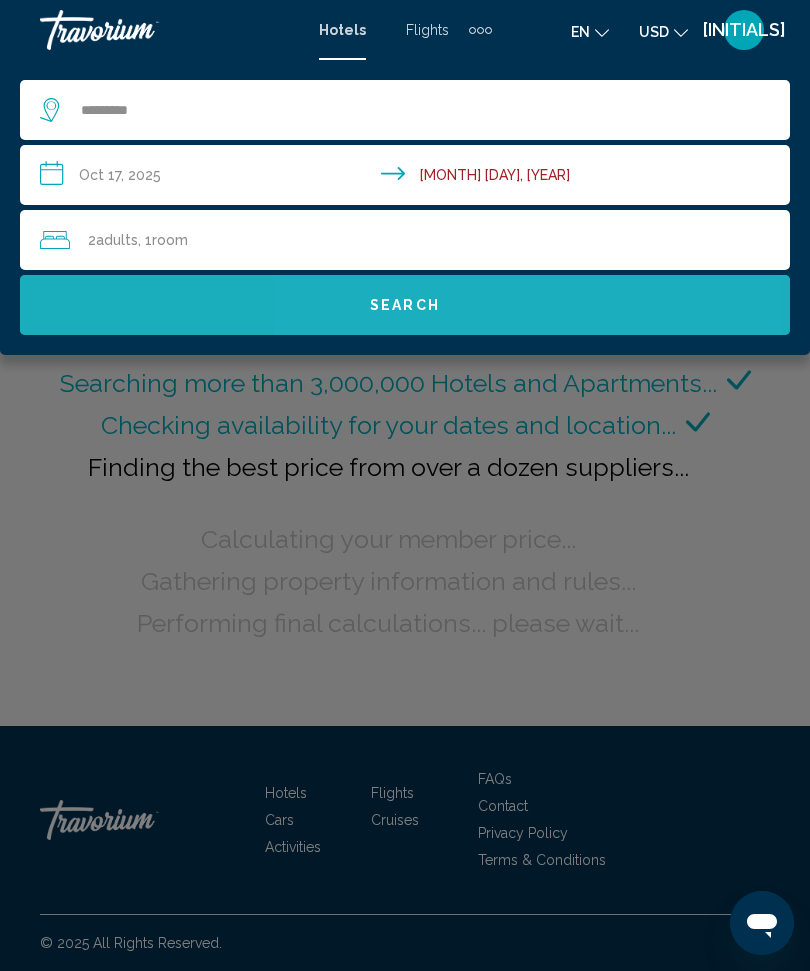 click on "Search" at bounding box center (405, 306) 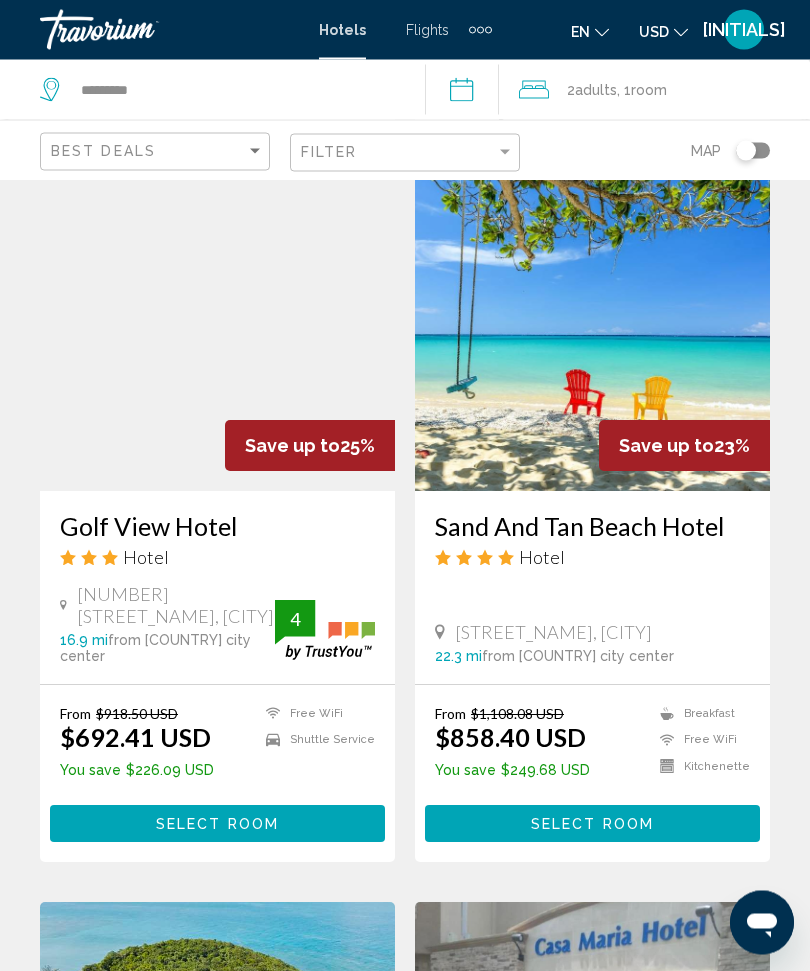 scroll, scrollTop: 1565, scrollLeft: 0, axis: vertical 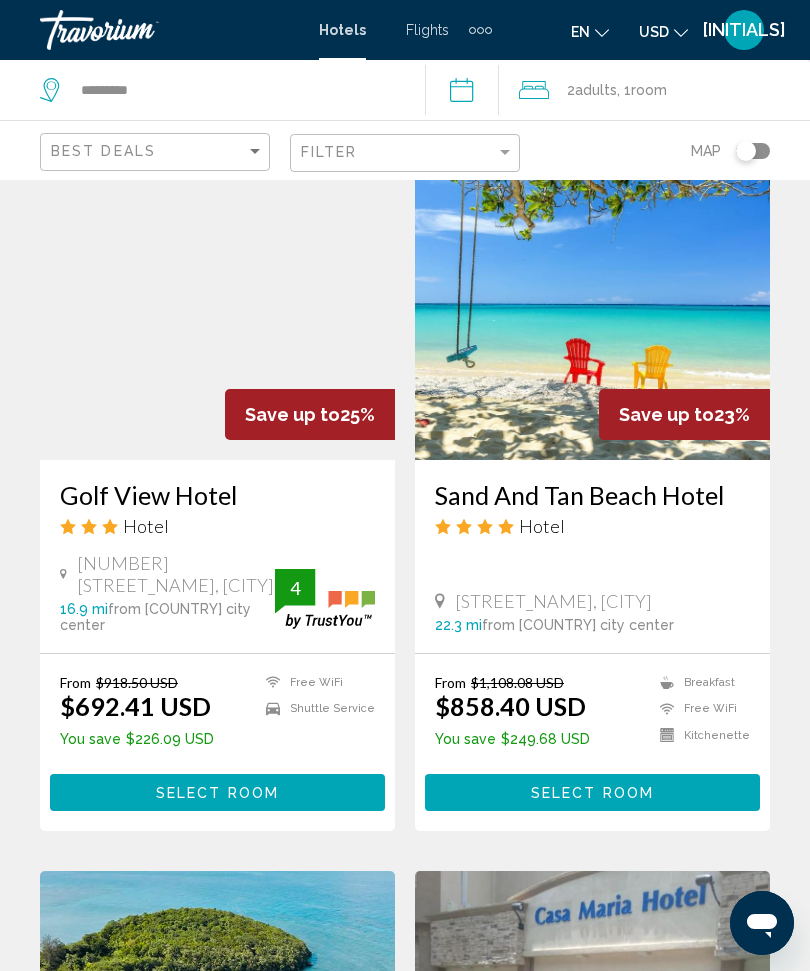 click on "Select Room" at bounding box center (217, 792) 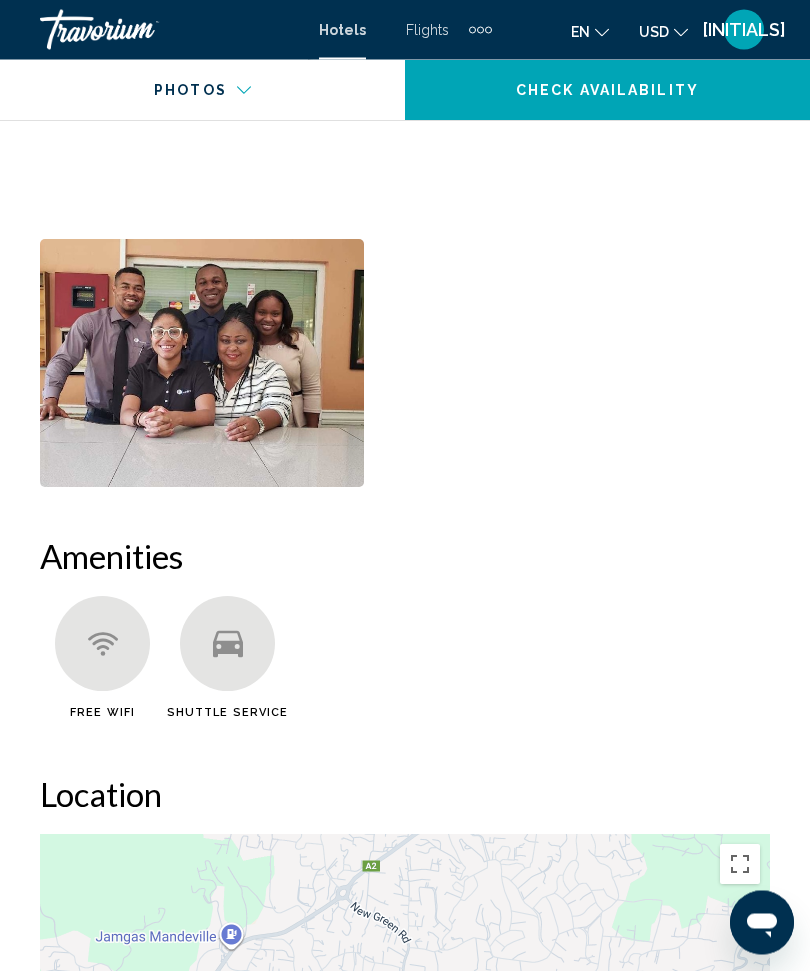 scroll, scrollTop: 1786, scrollLeft: 0, axis: vertical 